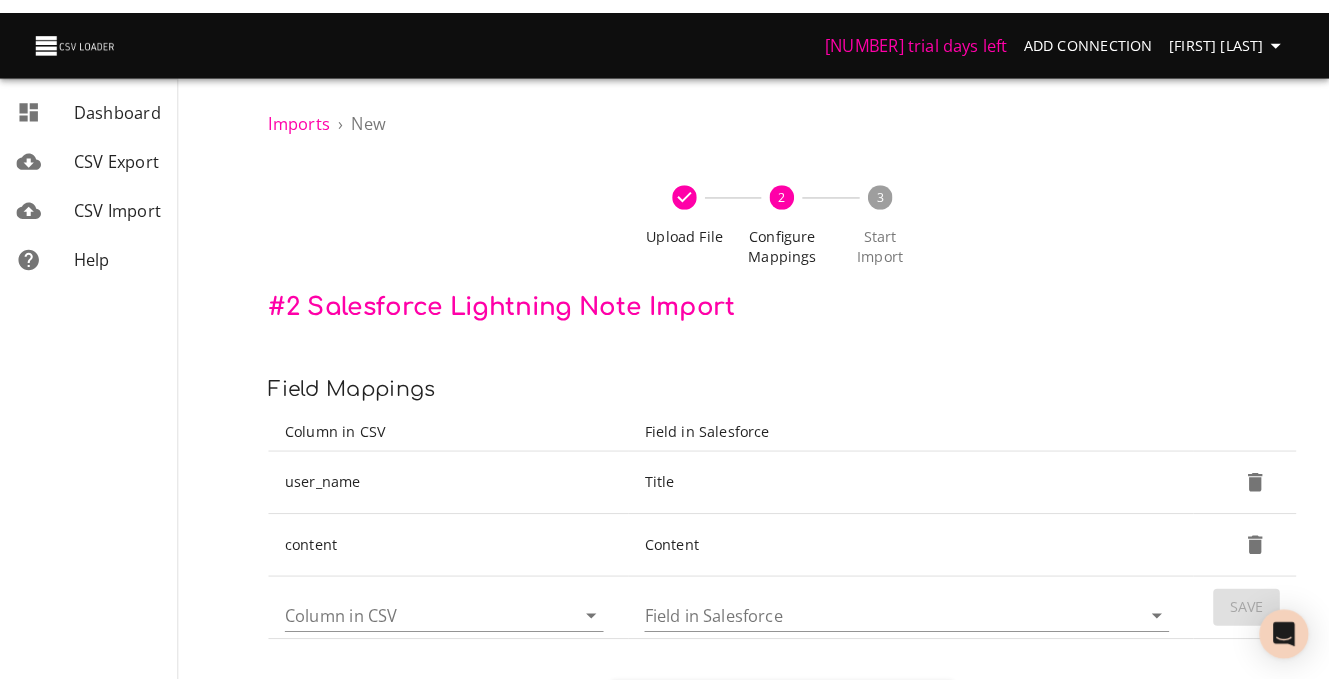 scroll, scrollTop: 0, scrollLeft: 0, axis: both 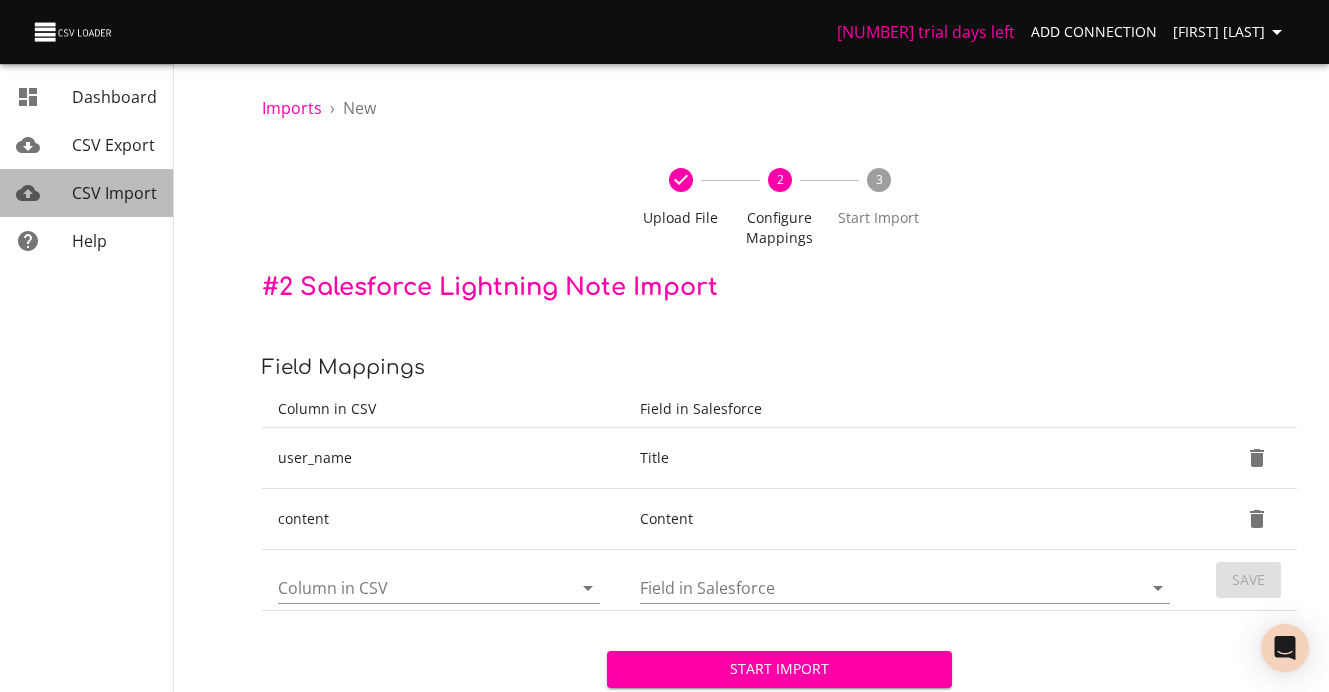 click on "CSV Import" at bounding box center [114, 193] 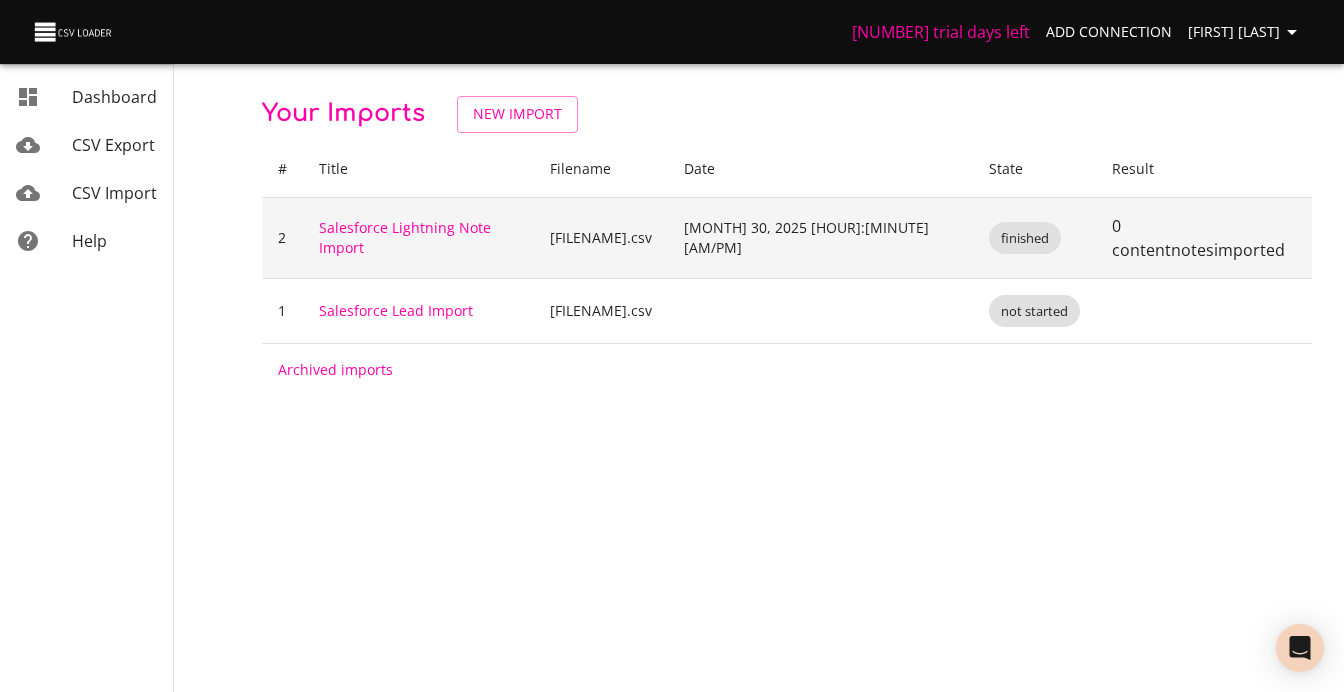 click on "[MONTH] 30, 2025 [HOUR]:[MINUTE] [AM/PM]" at bounding box center (820, 237) 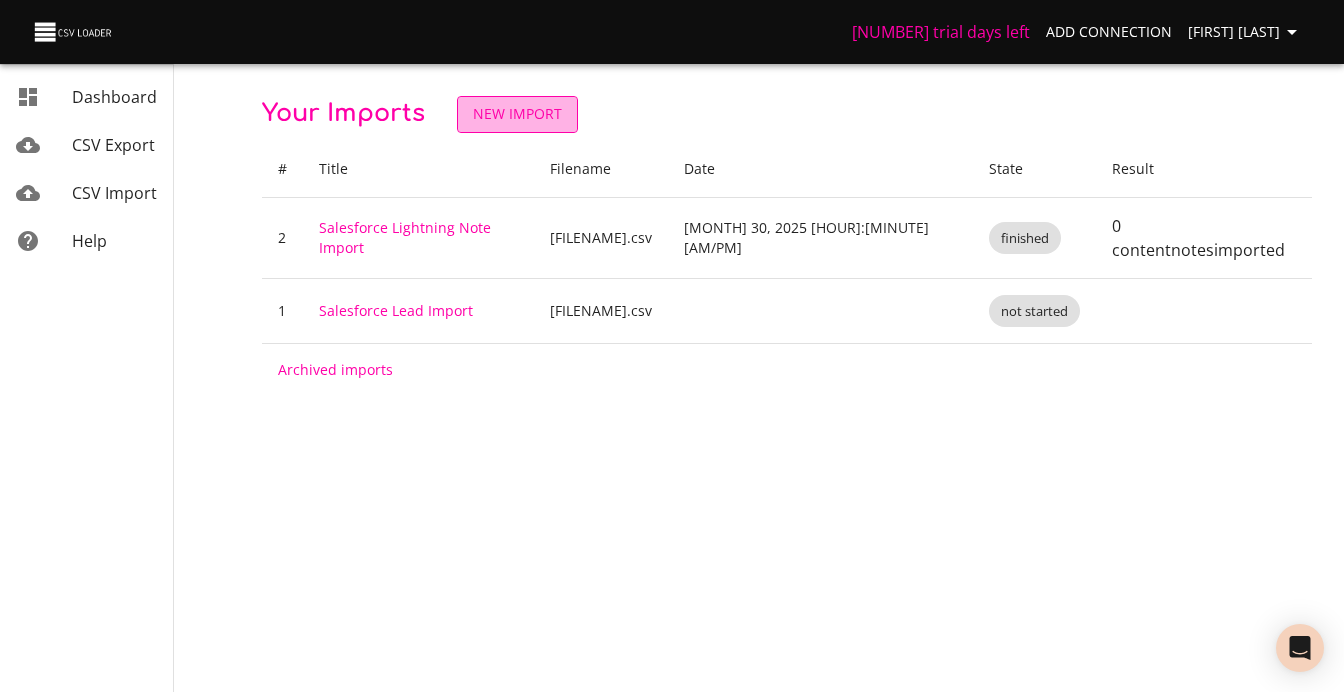 click on "New Import" at bounding box center (517, 114) 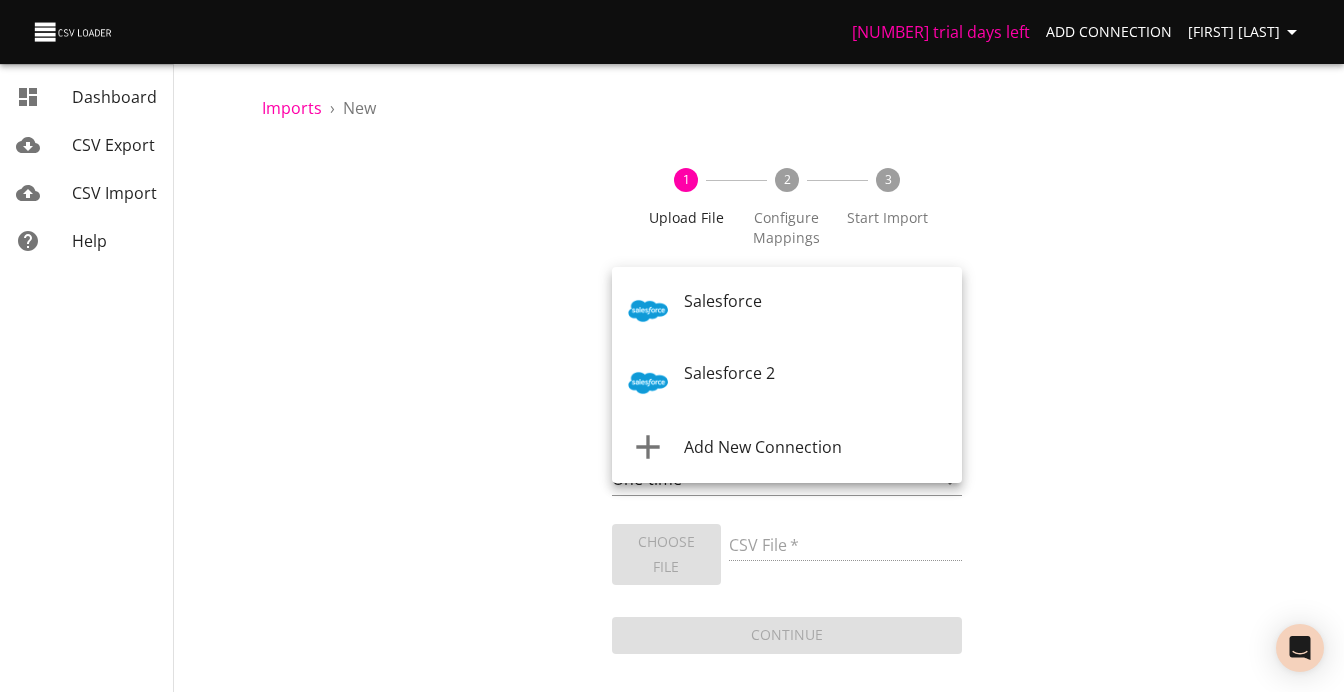 click on "[DASHBOARD] [EXPORT_TYPE] [IMPORT_TYPE] [HELP] [ADD_CONNECTION] [FIRST] [LAST]   [DASHBOARD] [EXPORT_TYPE] [IMPORT_TYPE] [HELP]
[BRAND] [BRAND] 2 [ADD_CONNECTION]" at bounding box center [672, 346] 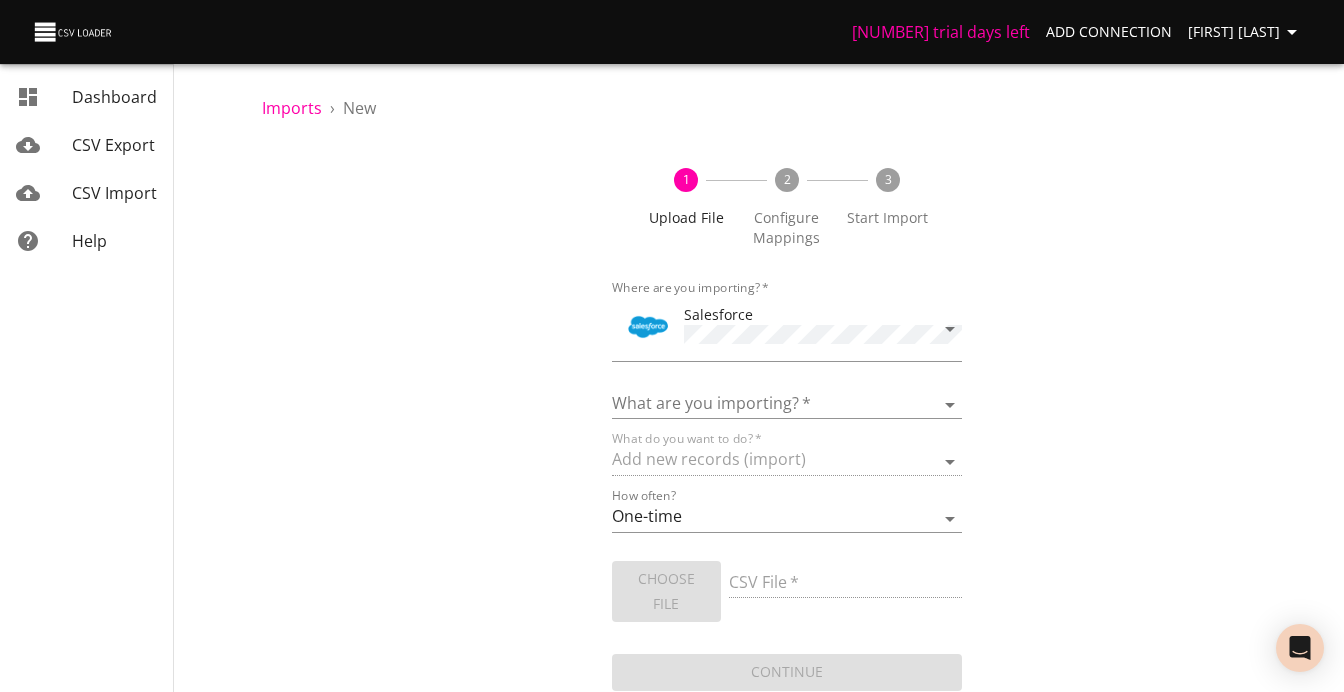 click on "[COUNTRY] [WHAT]   * [BRAND] [WHAT]   * [OBJECT_TYPE] [WHAT]   * [OBJECT_TYPE] [HOW_OFTEN]? [FREQUENCY] [CHOOSE_FILE] [FILE_TYPE]   * [CONTINUE]" at bounding box center (787, 483) 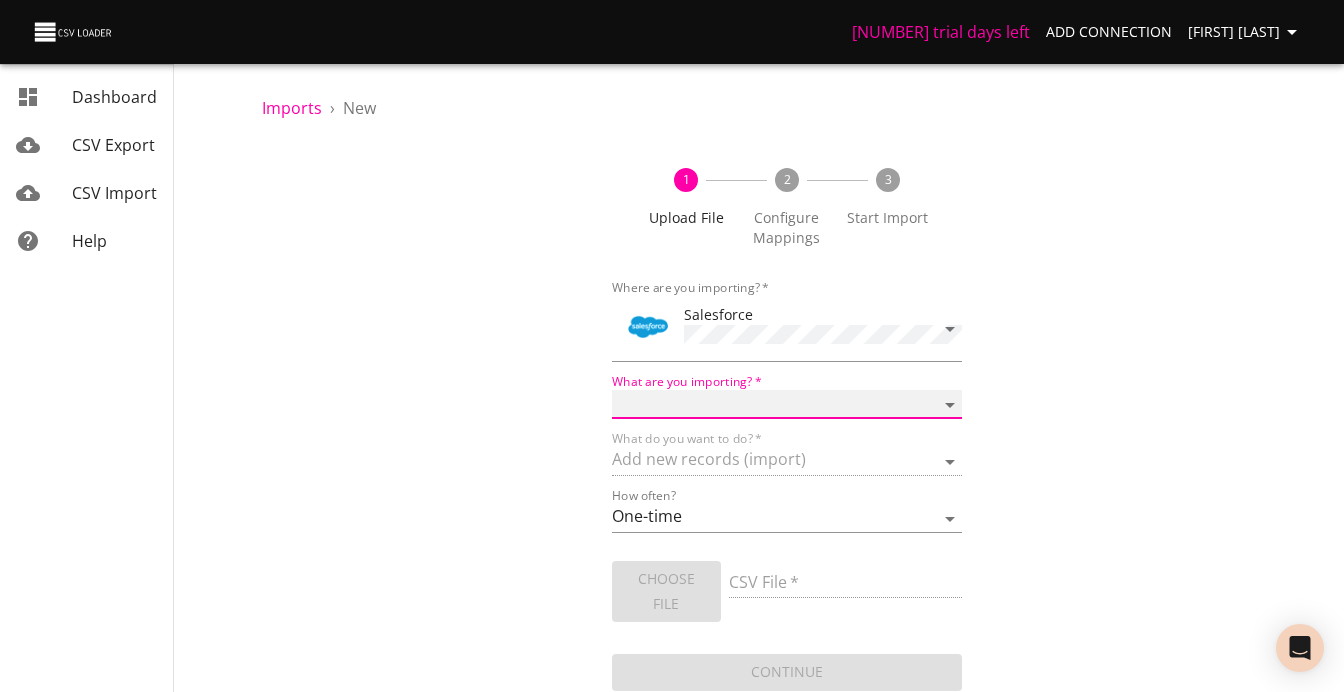 select on "ContentNote" 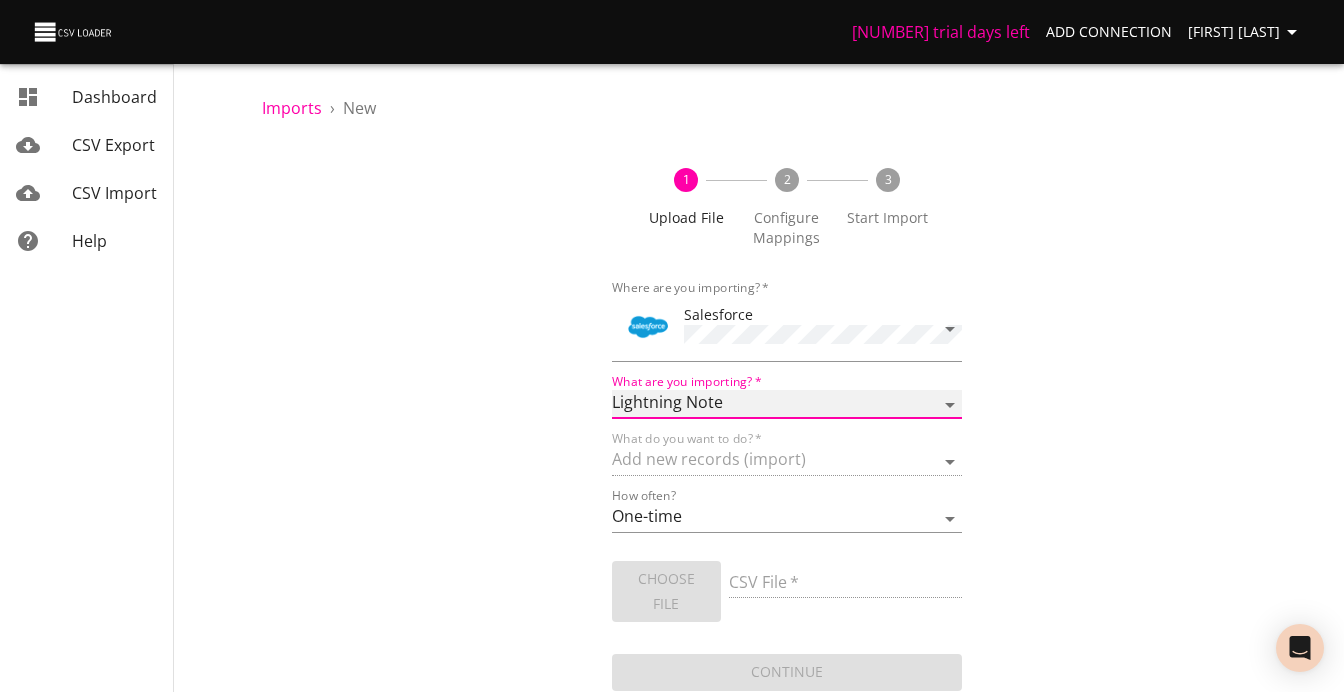 click on "Account Campaign Case Classic Note Contact Event Lead Lightning Note Opportunity Product Task" at bounding box center (787, 404) 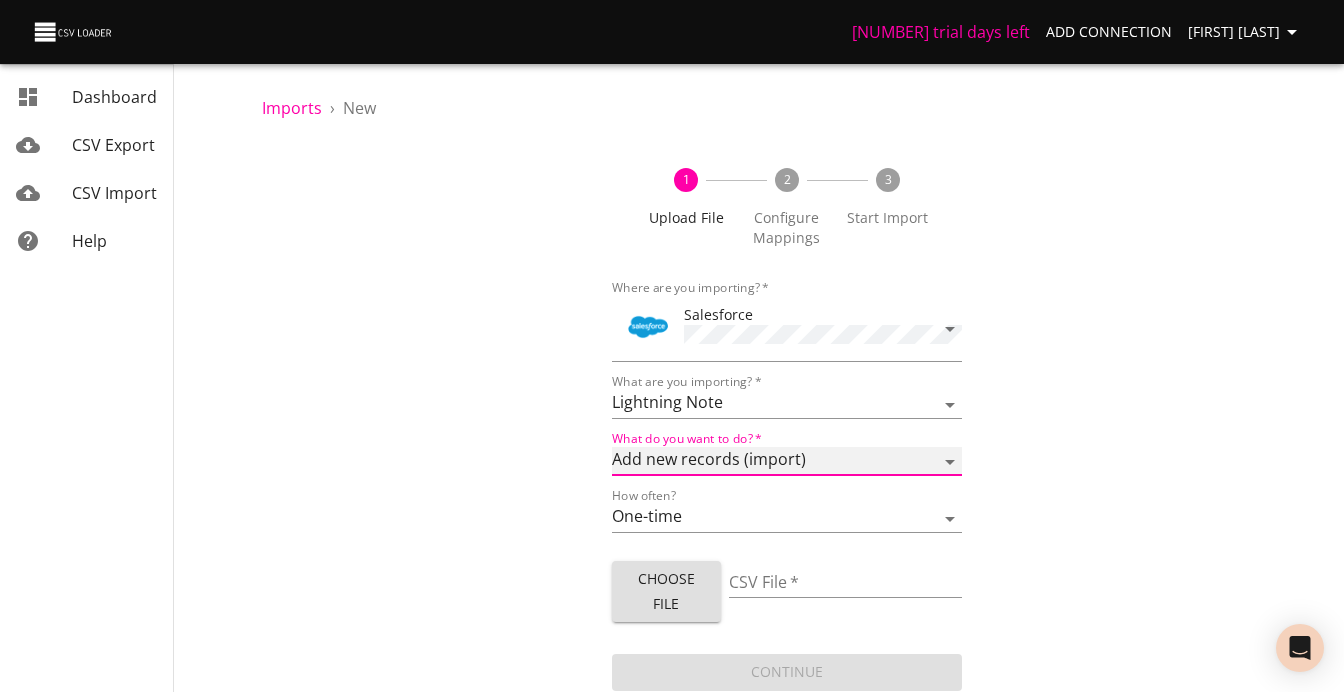 click on "Add new records (import) Update existing records (update) Add new and update existing records (upsert)" at bounding box center (787, 461) 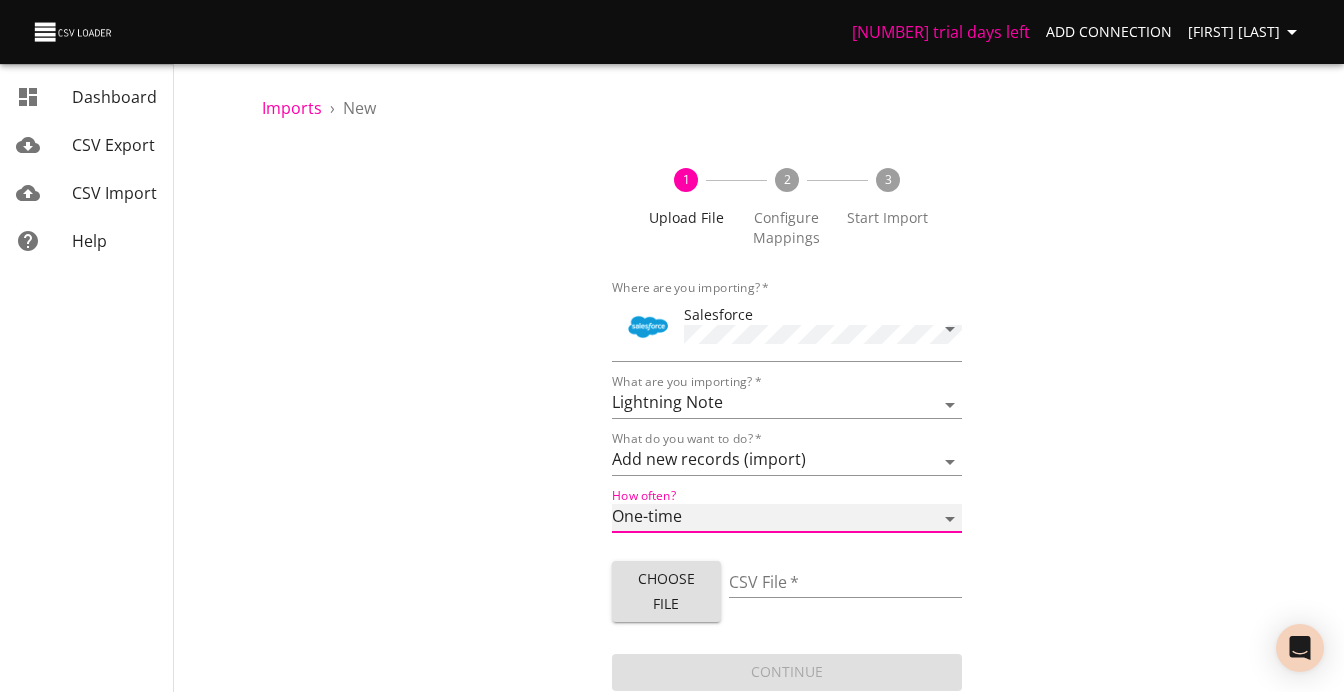 click on "One-time Auto import" at bounding box center (787, 518) 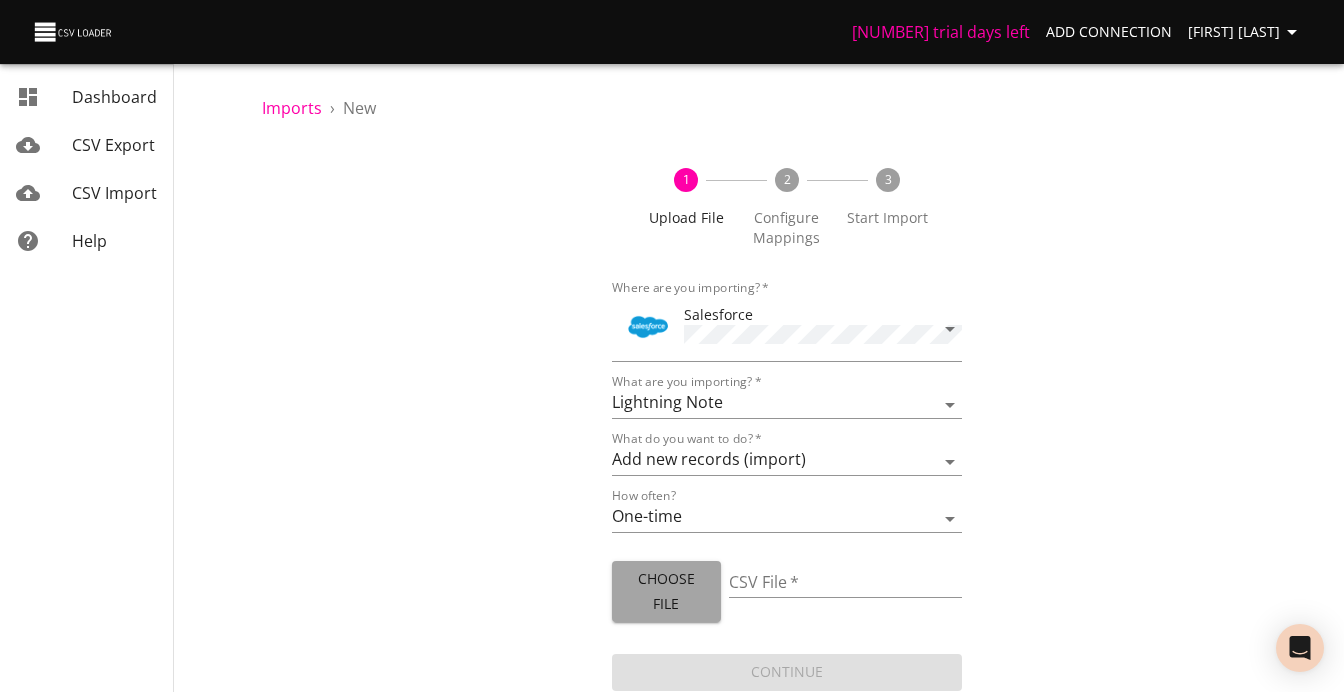 click on "Choose File" at bounding box center (666, 591) 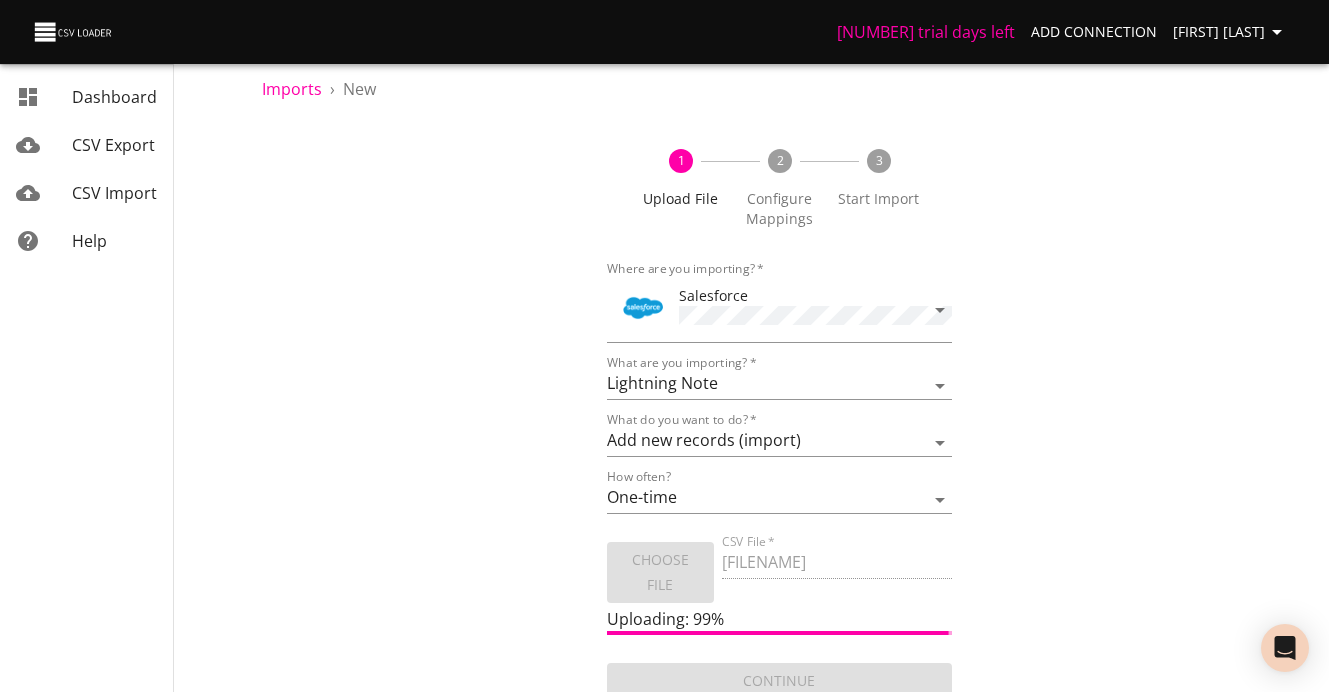 scroll, scrollTop: 26, scrollLeft: 0, axis: vertical 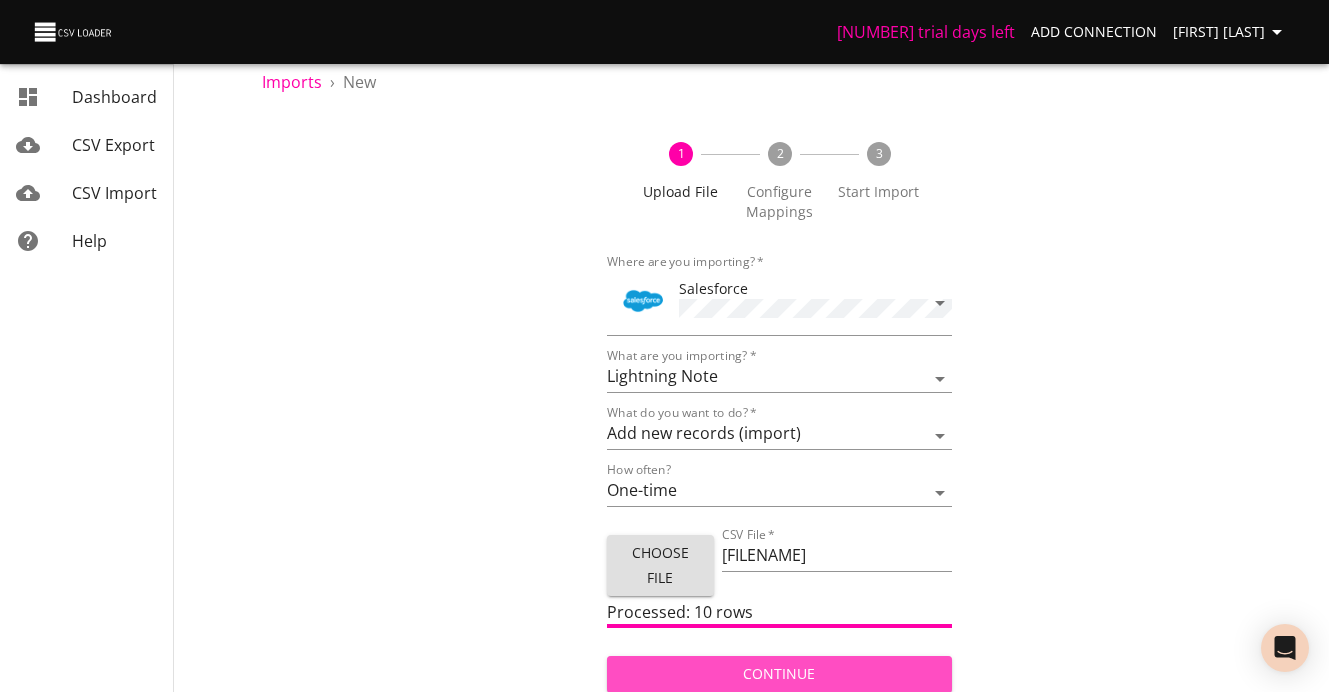 click on "Continue" at bounding box center [779, 674] 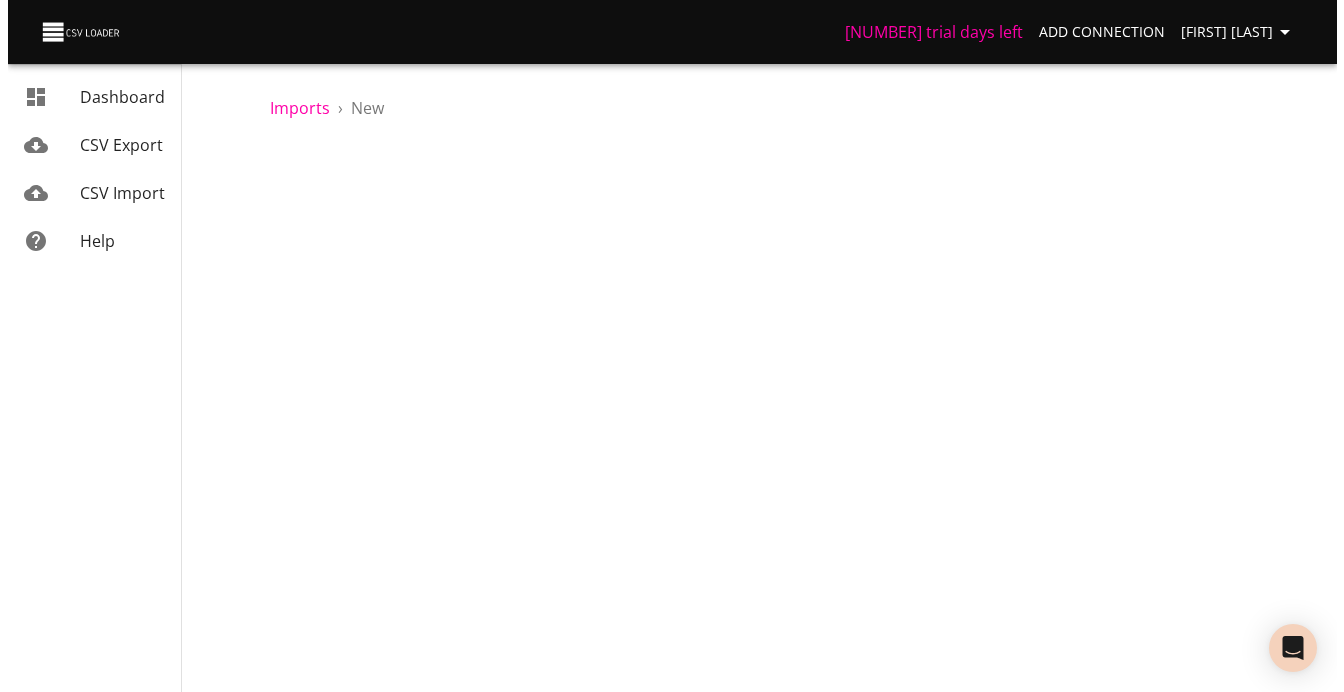 scroll, scrollTop: 0, scrollLeft: 0, axis: both 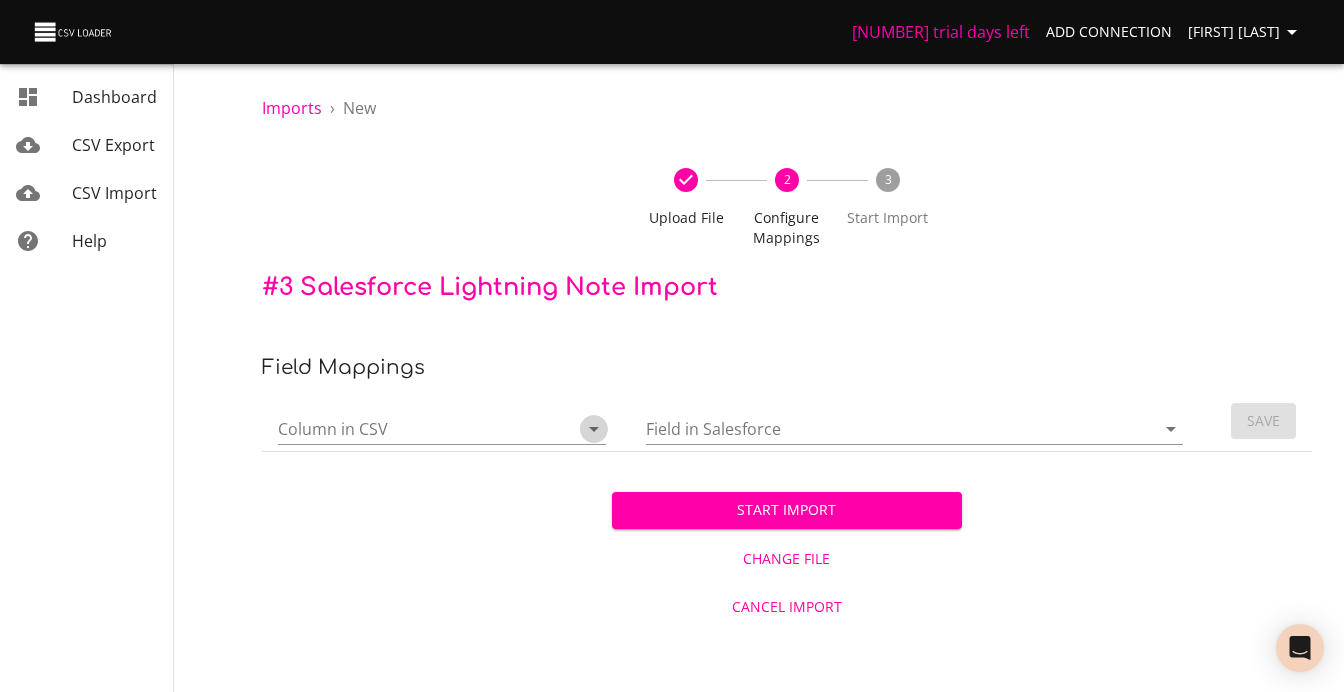 click at bounding box center [594, 429] 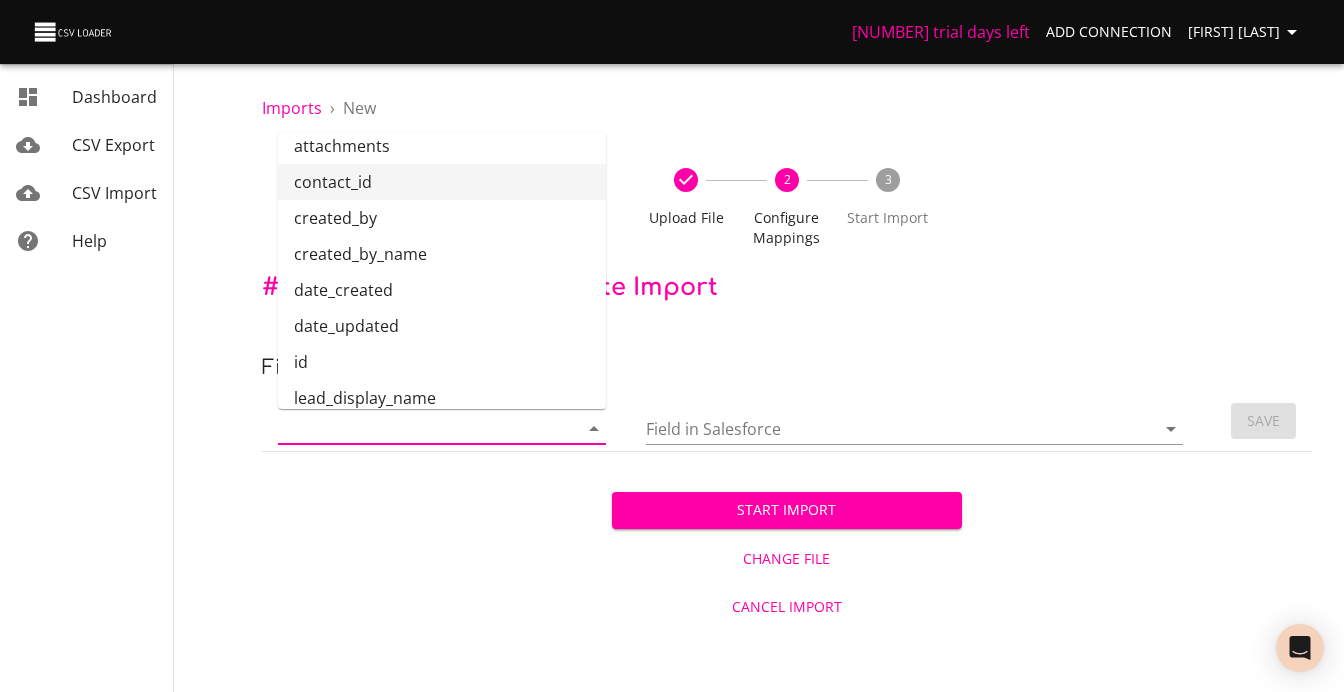 scroll, scrollTop: 240, scrollLeft: 0, axis: vertical 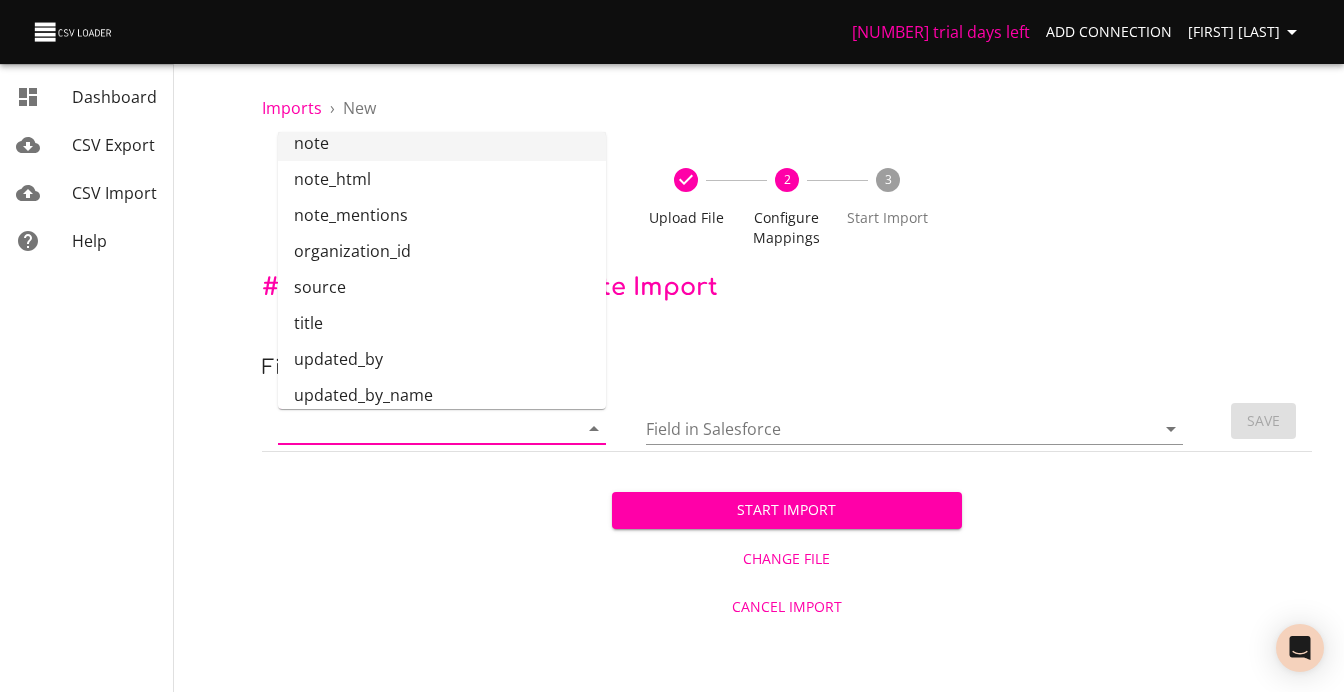 click on "note" at bounding box center [442, 143] 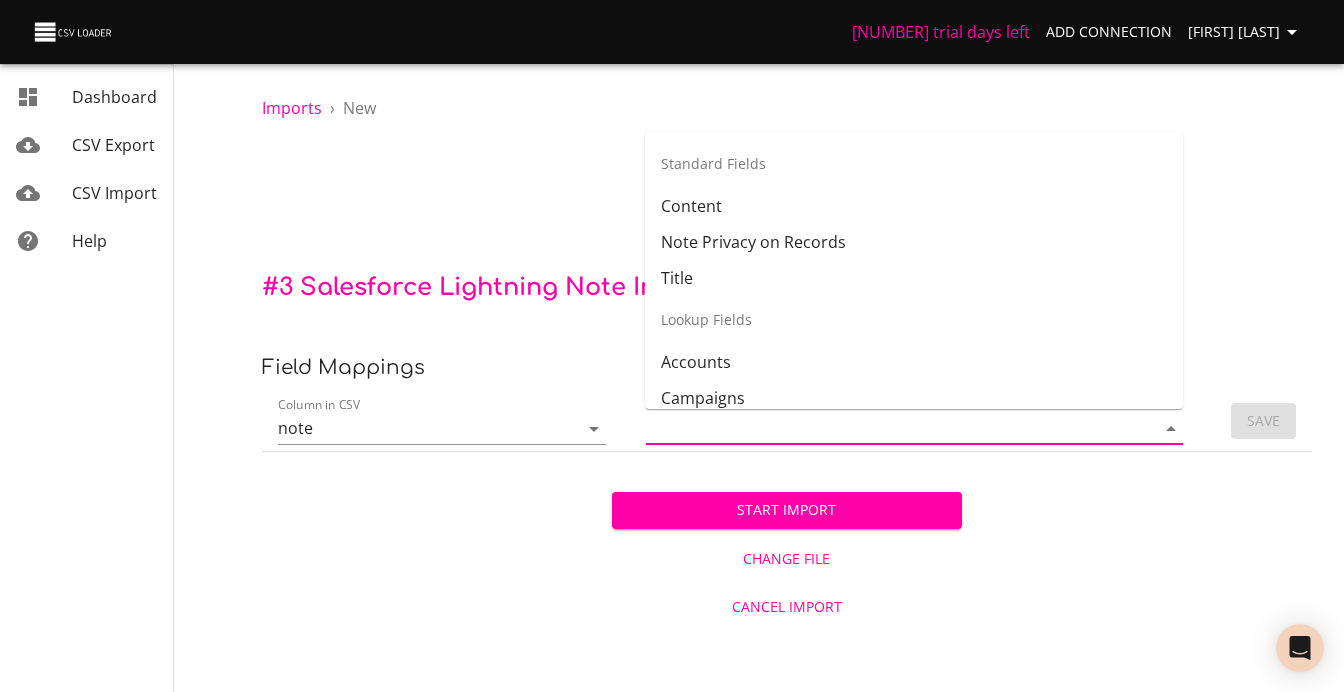 click on "Field in Salesforce" at bounding box center [884, 428] 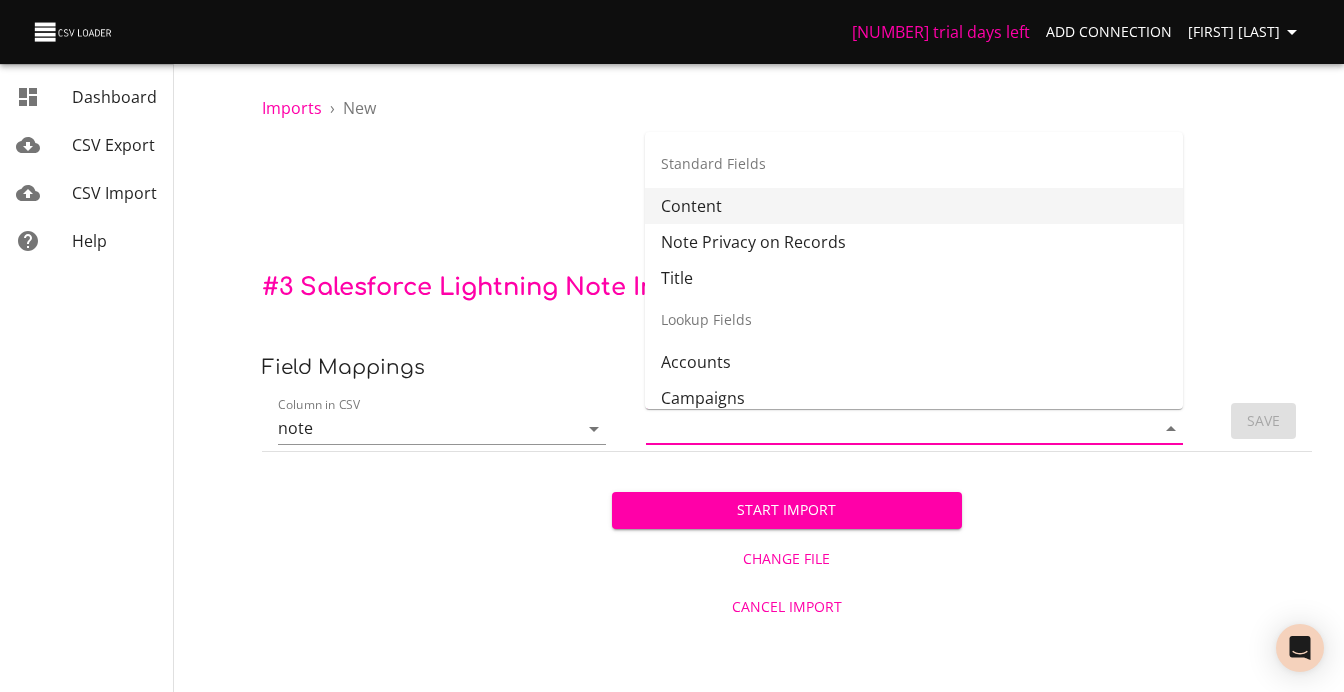 click on "Content" at bounding box center [914, 206] 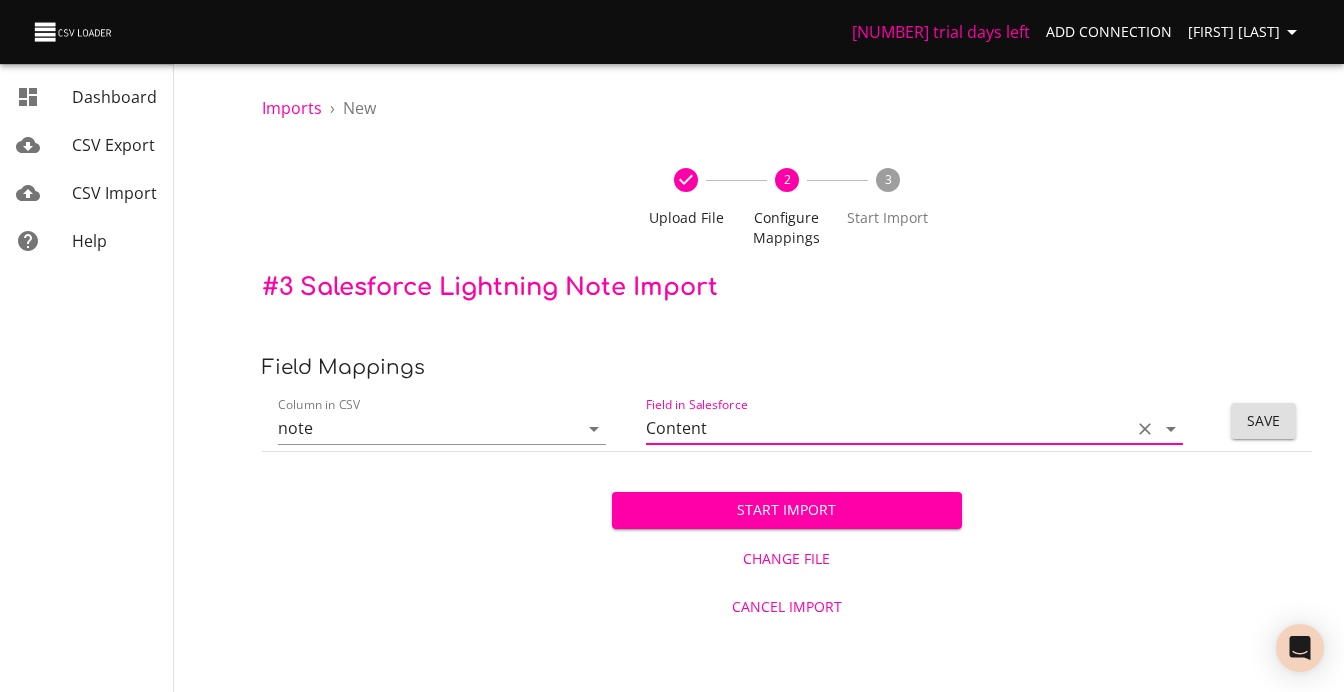 click on "Save" at bounding box center (1263, 421) 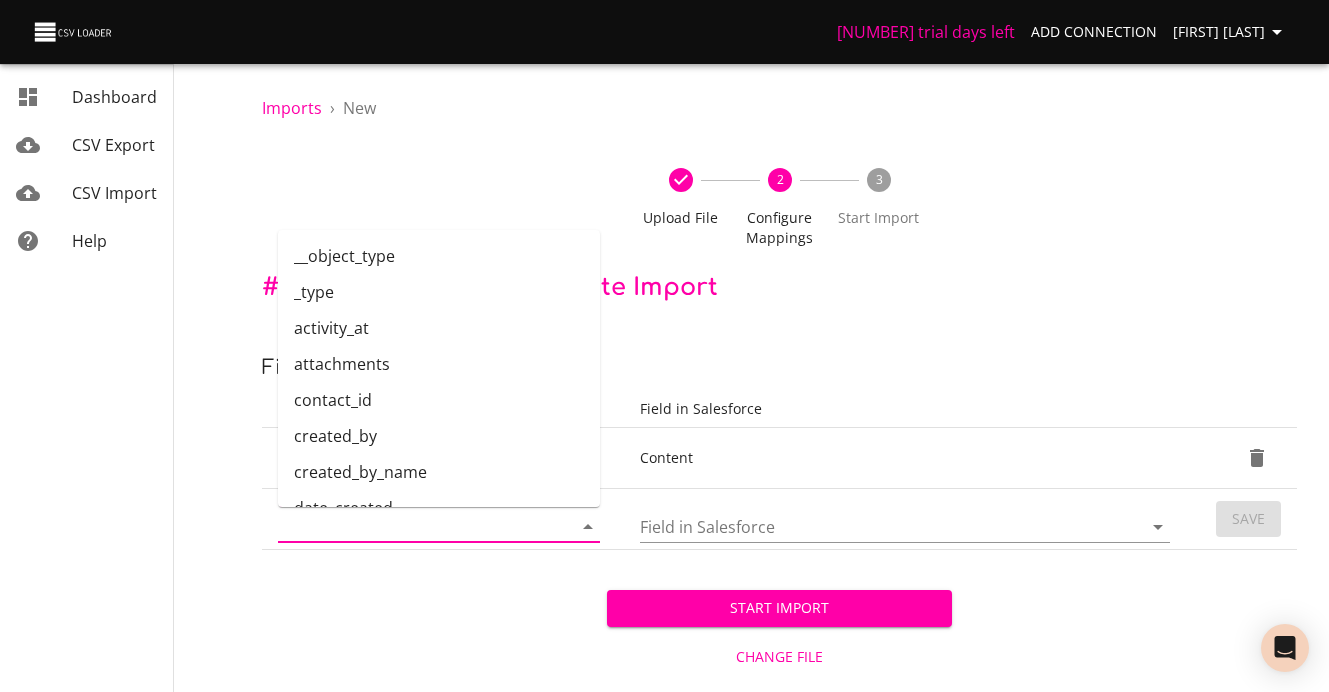 click on "Column in CSV" at bounding box center [408, 526] 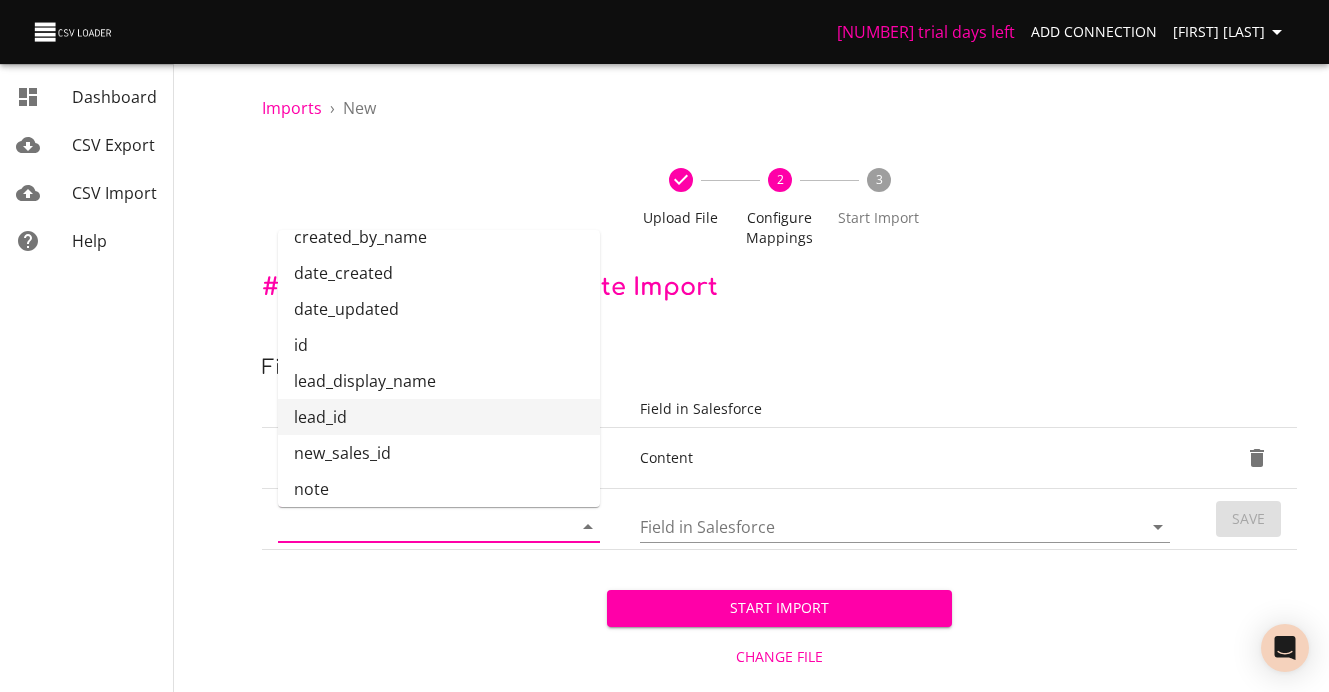 scroll, scrollTop: 603, scrollLeft: 0, axis: vertical 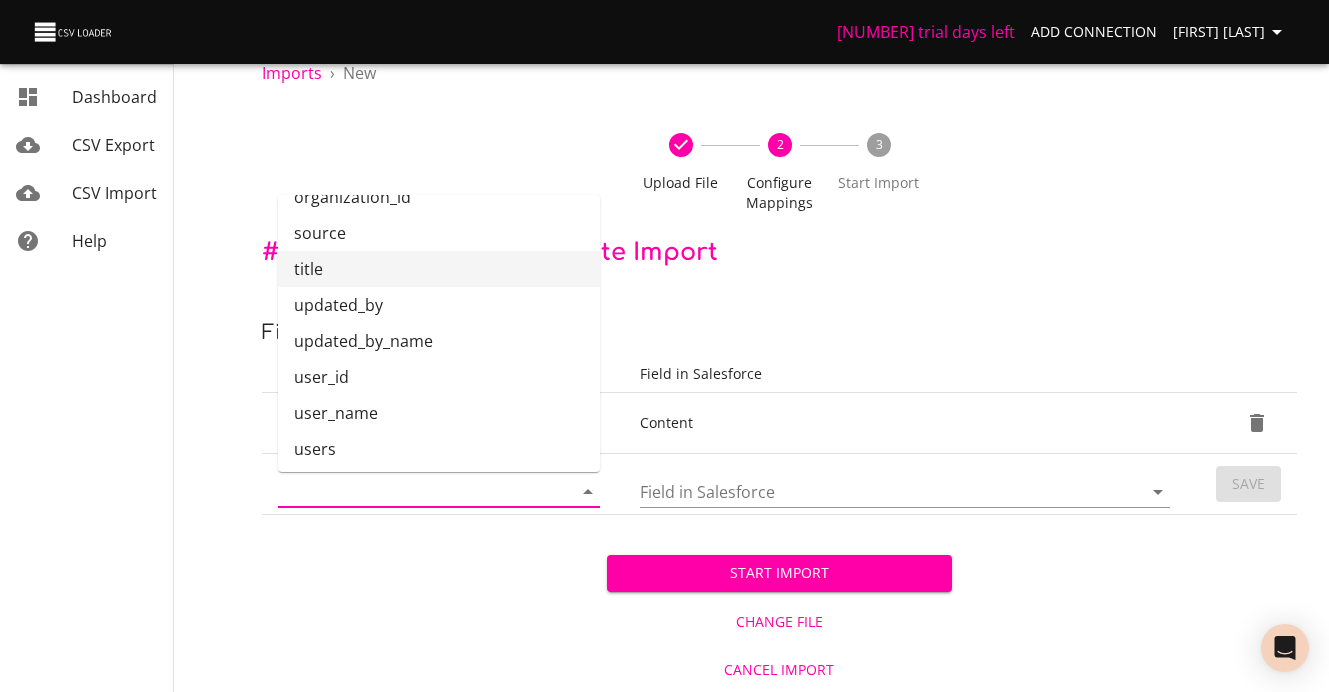 click on "title" at bounding box center (439, 269) 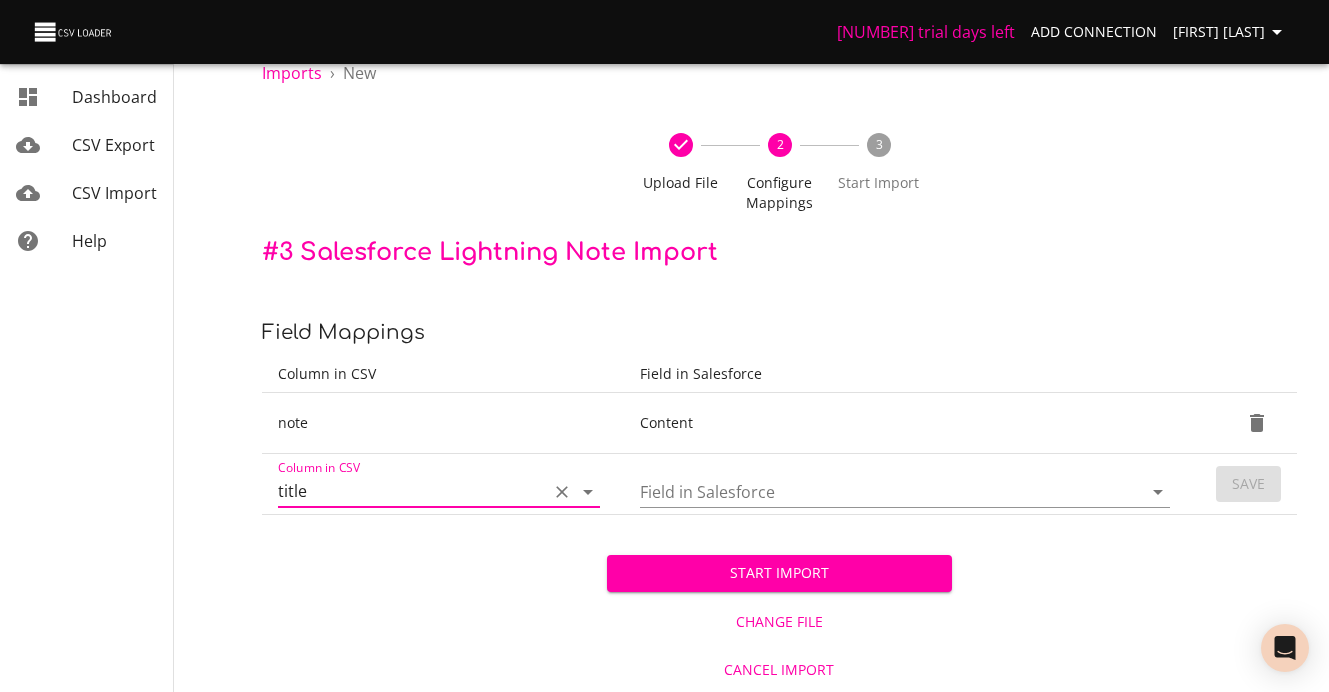 click on "Field in Salesforce" at bounding box center [873, 491] 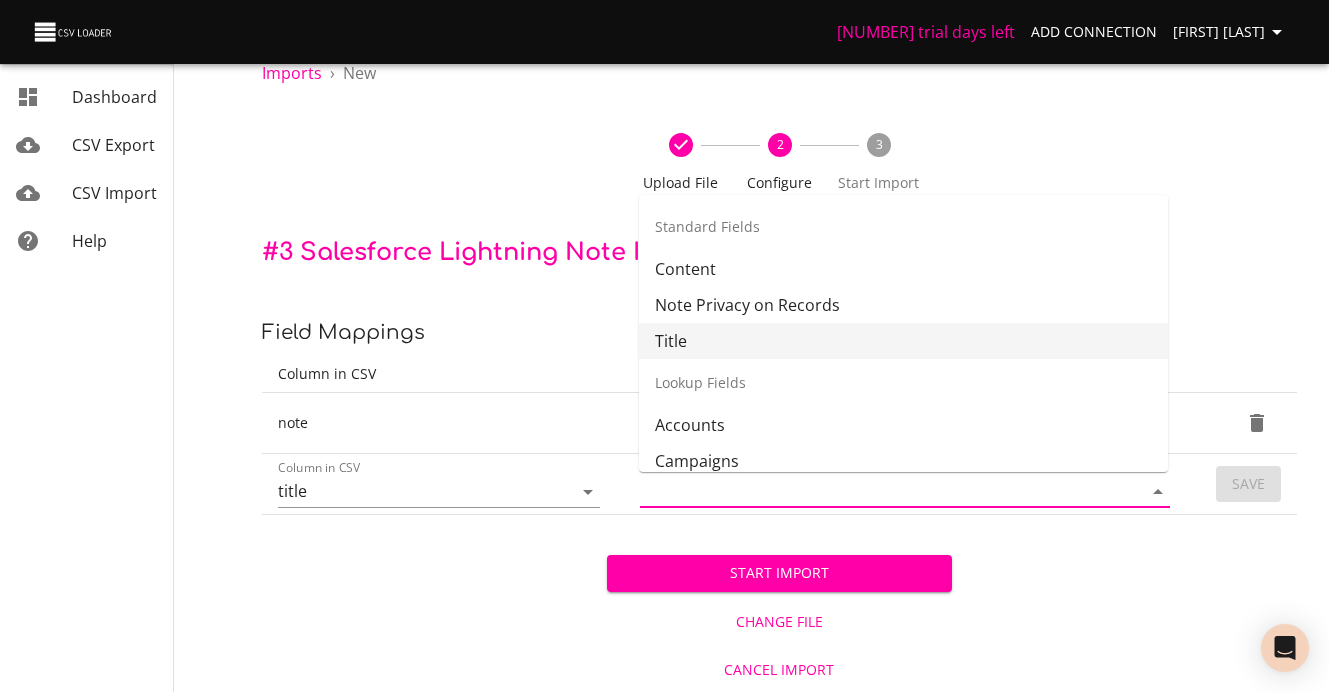 click on "Title" at bounding box center [903, 341] 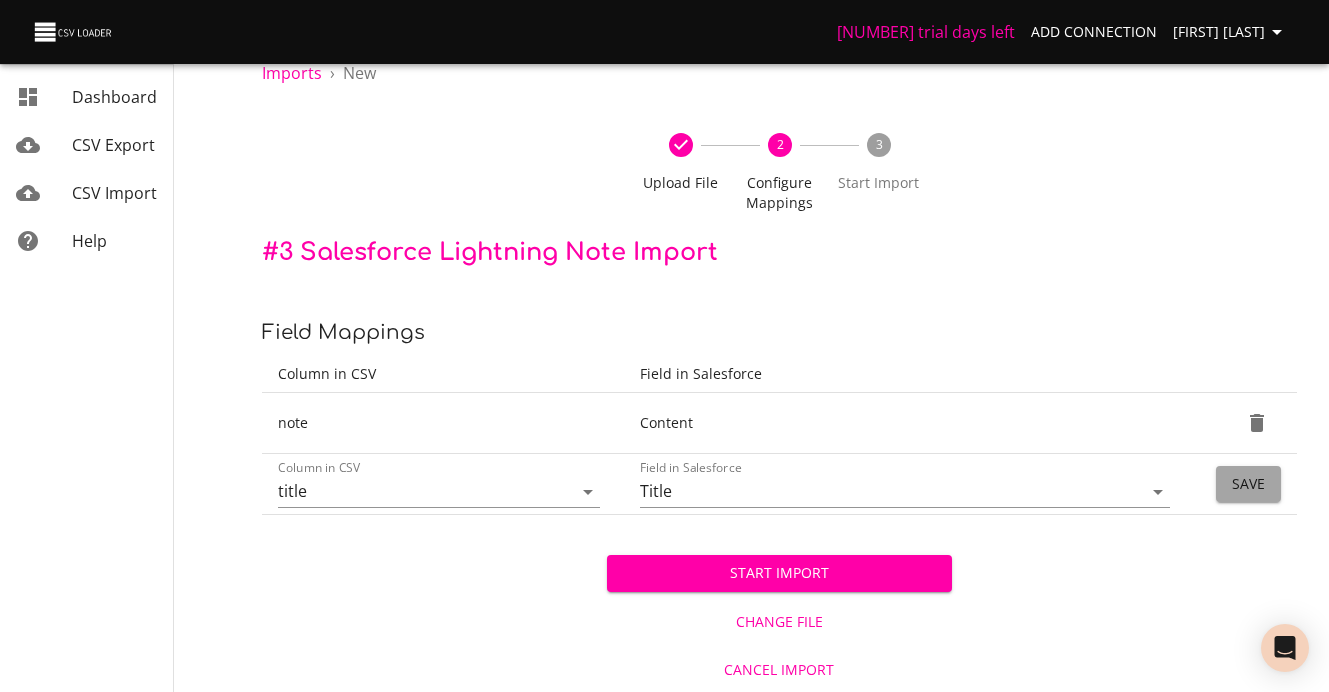 click on "Save" at bounding box center (1248, 484) 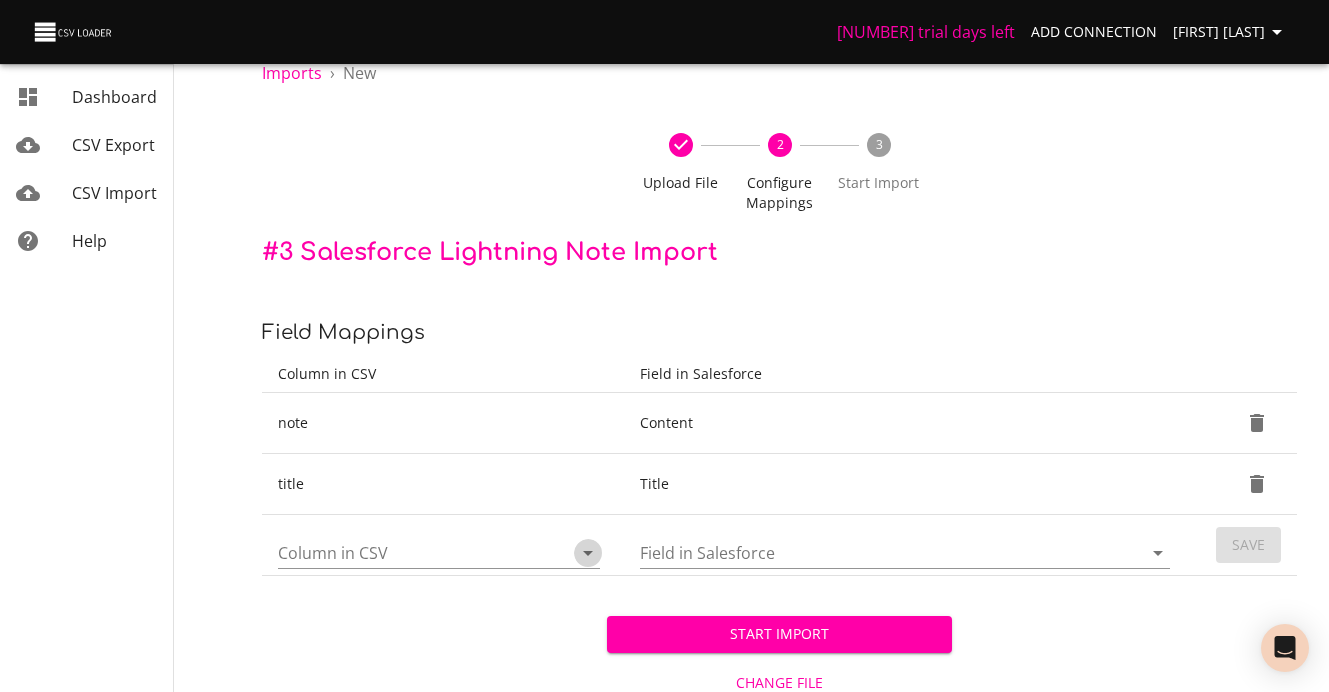 click at bounding box center [588, 553] 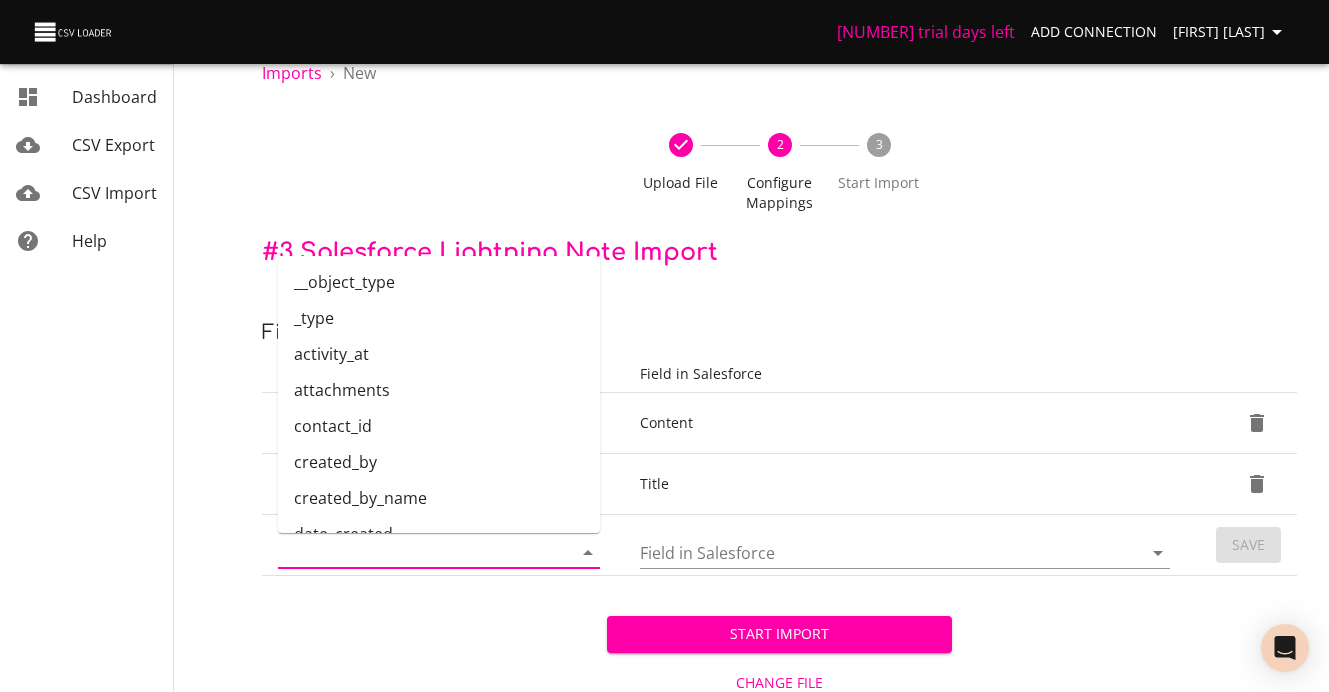 scroll, scrollTop: 415, scrollLeft: 0, axis: vertical 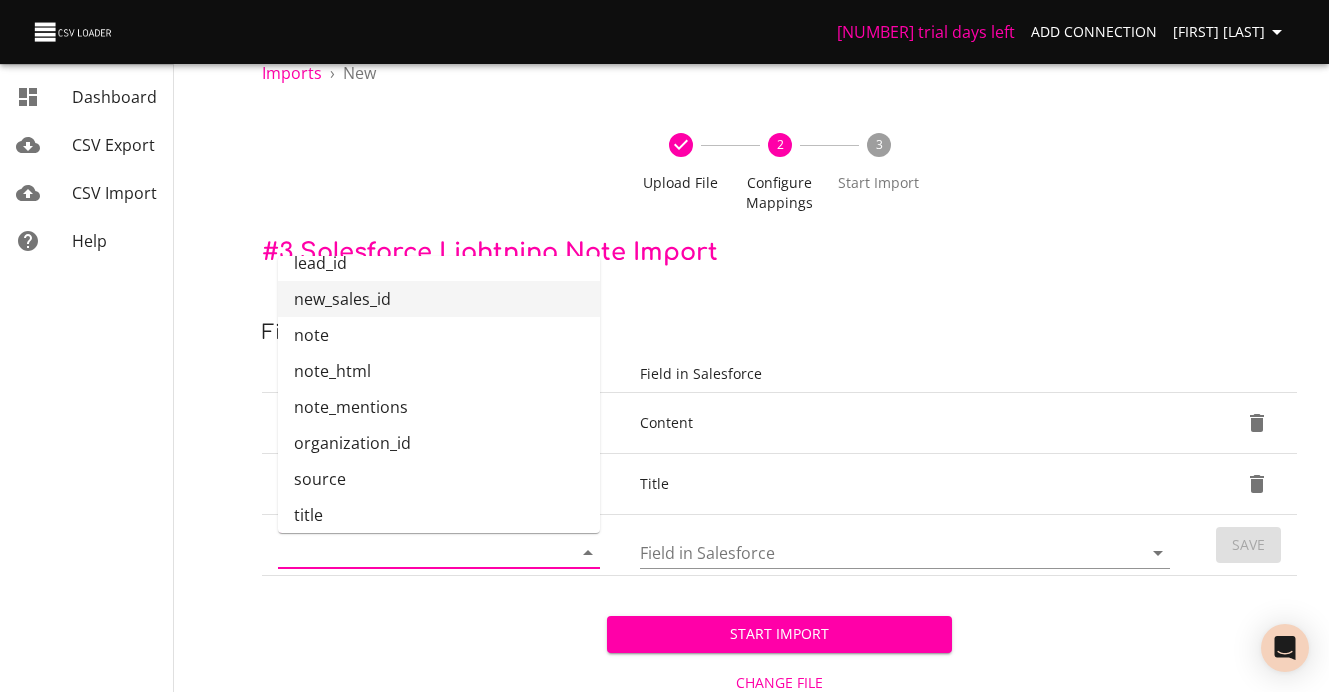 click on "new_sales_id" at bounding box center (439, 299) 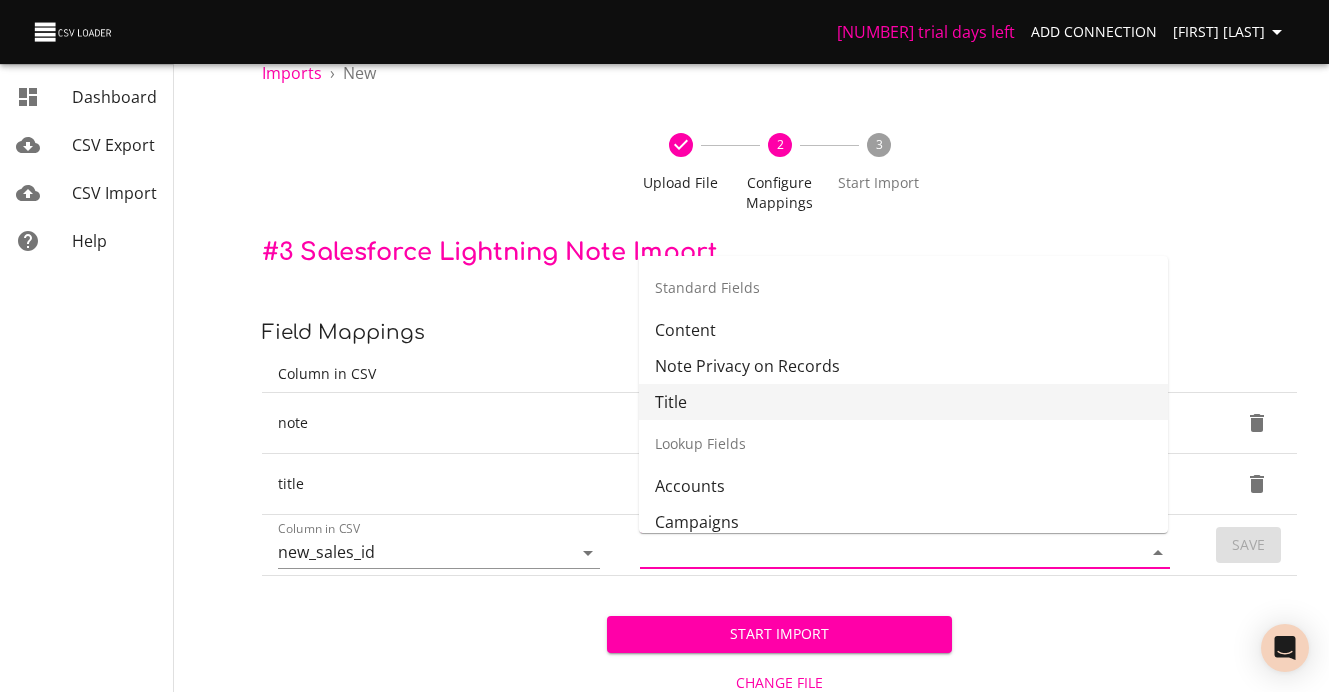 click on "Field in Salesforce" at bounding box center (873, 552) 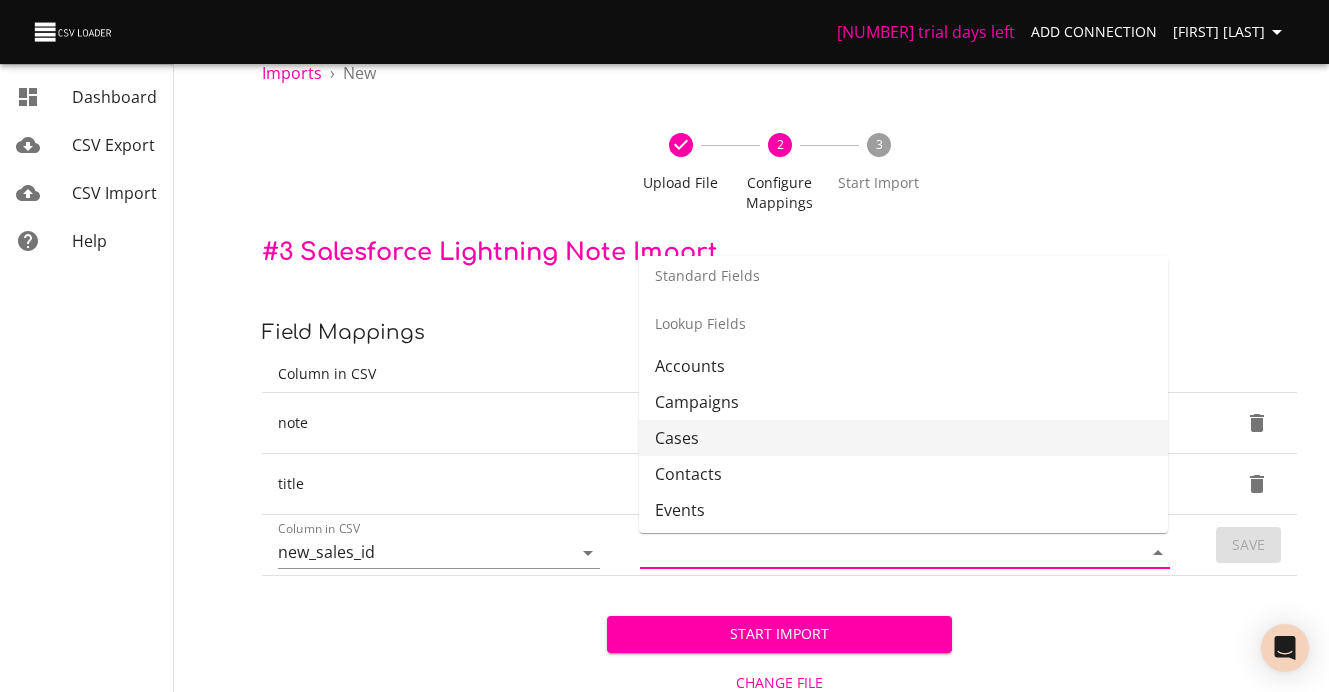 scroll, scrollTop: 240, scrollLeft: 0, axis: vertical 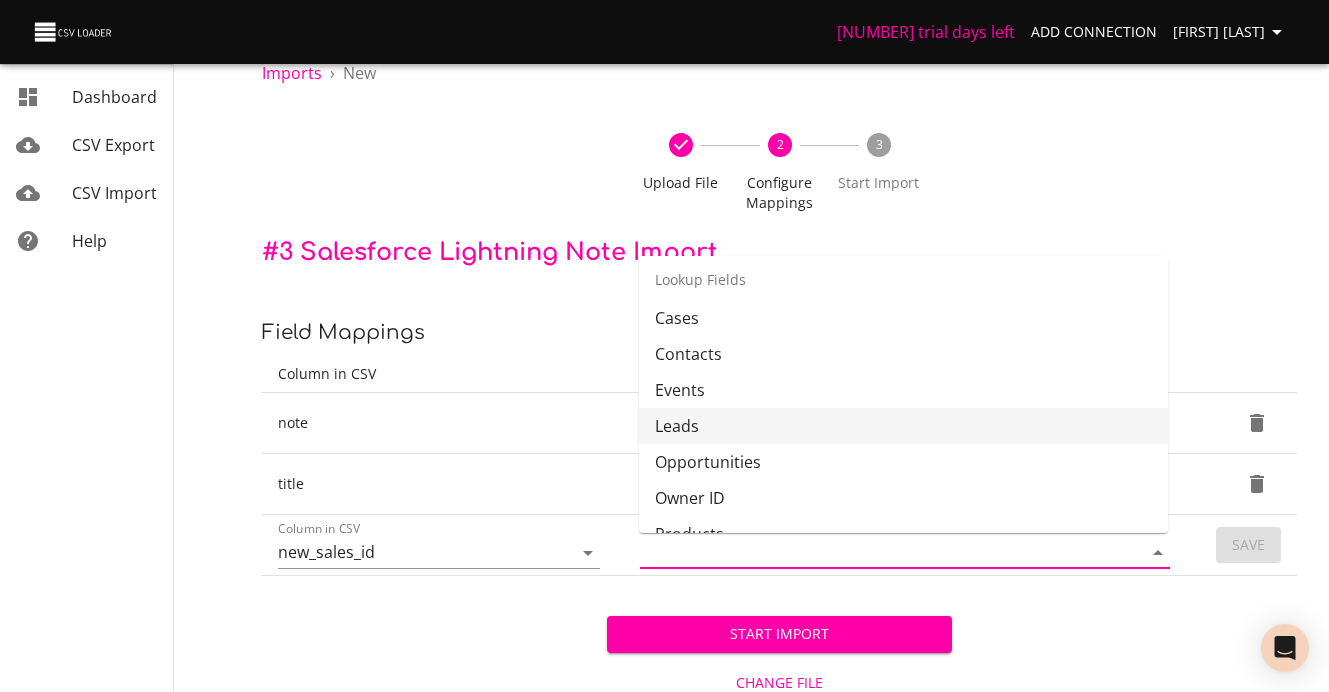 click on "Leads" at bounding box center [903, 426] 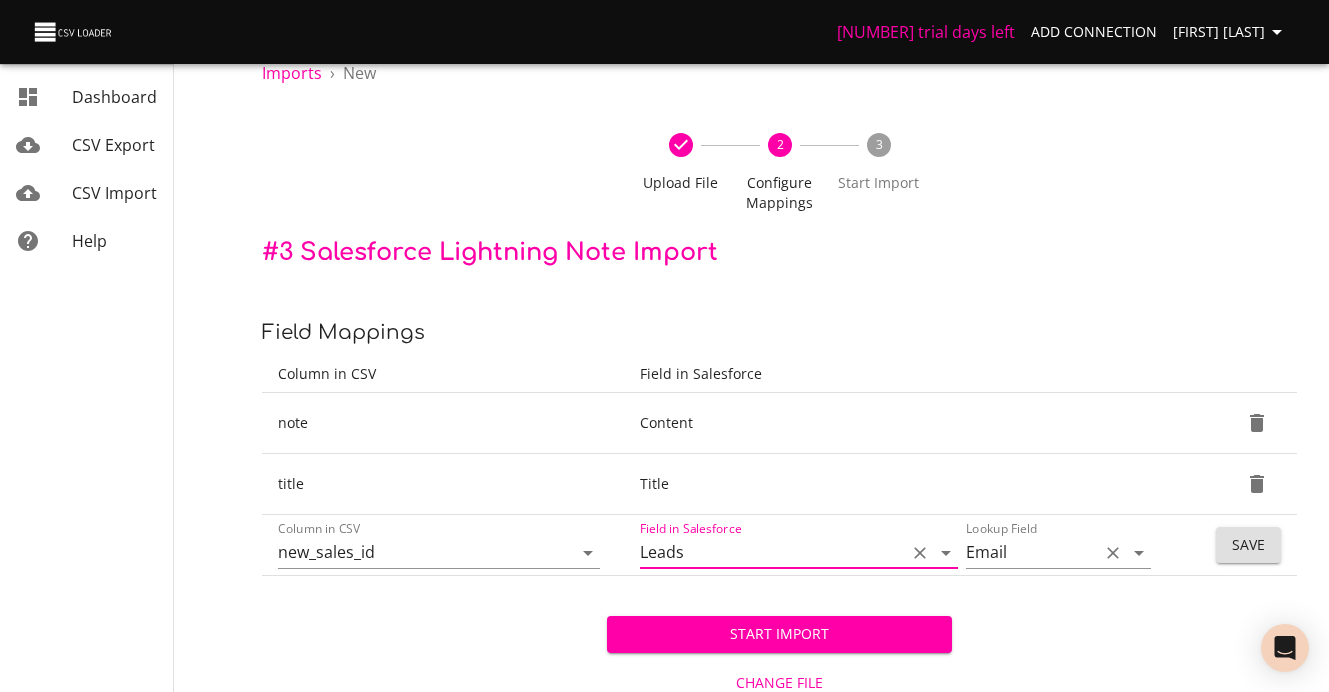click at bounding box center [1139, 553] 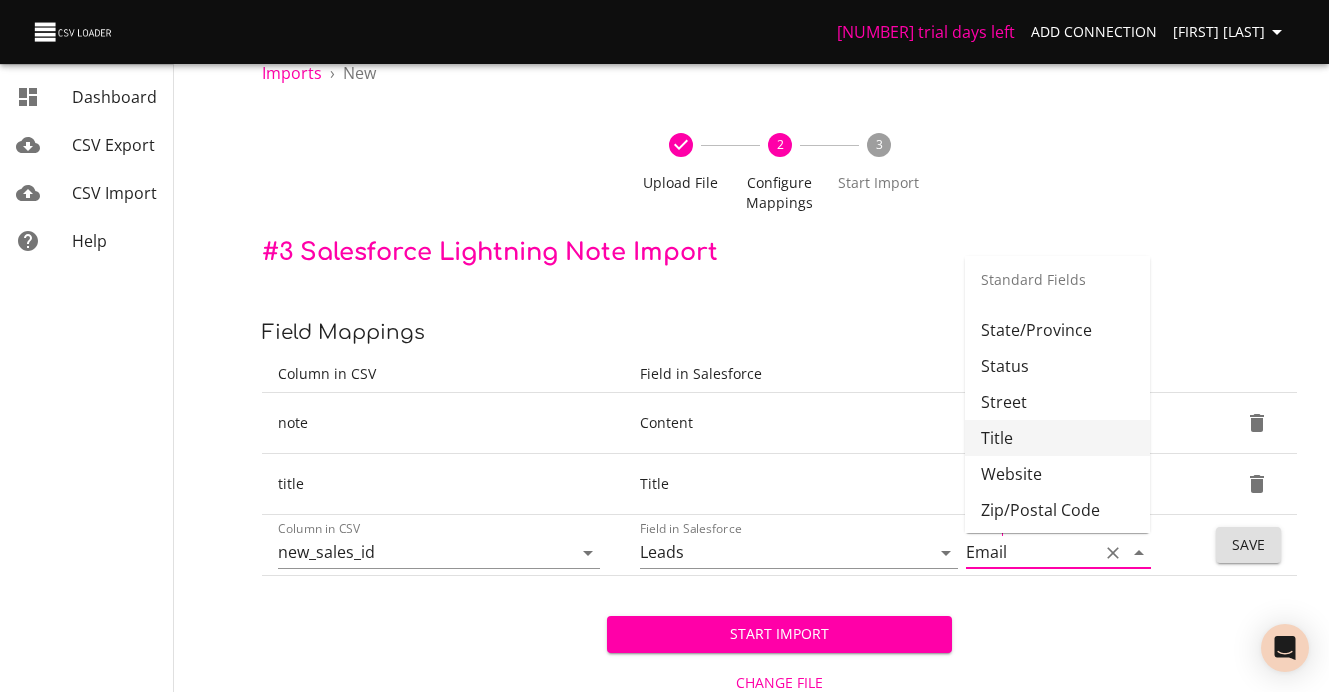 scroll, scrollTop: 1047, scrollLeft: 0, axis: vertical 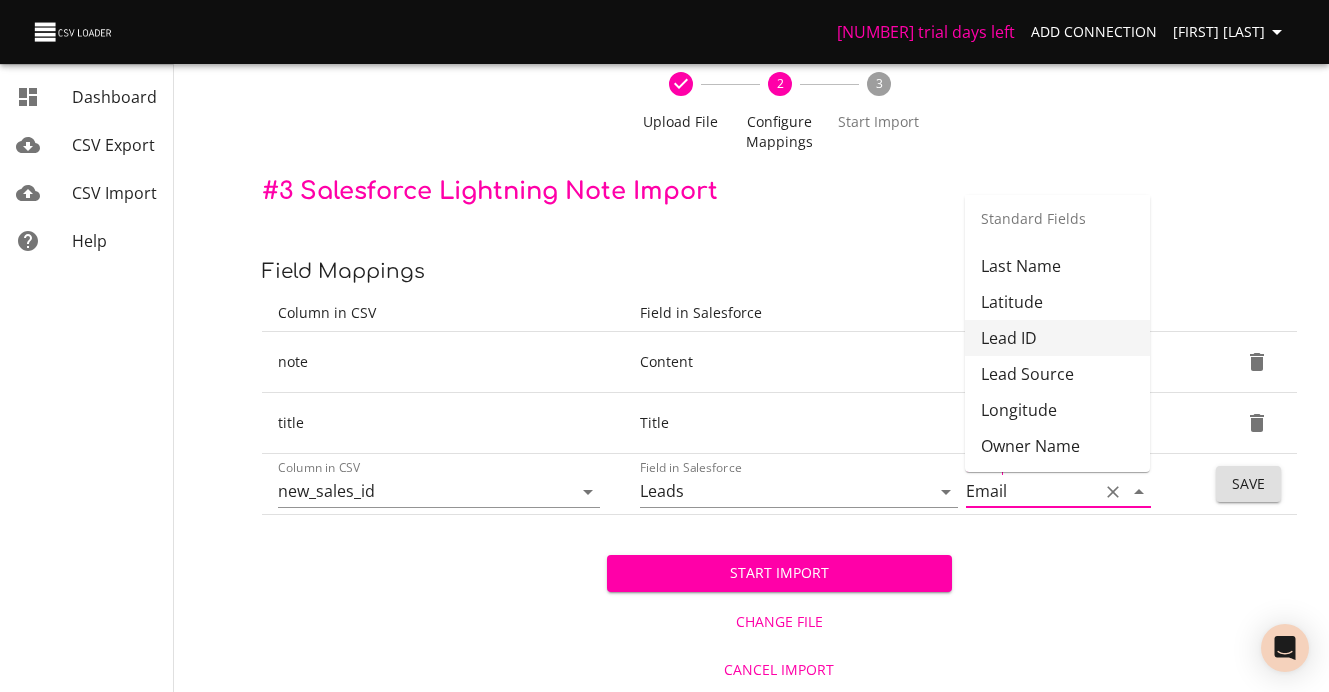click on "Lead ID" at bounding box center [1057, 338] 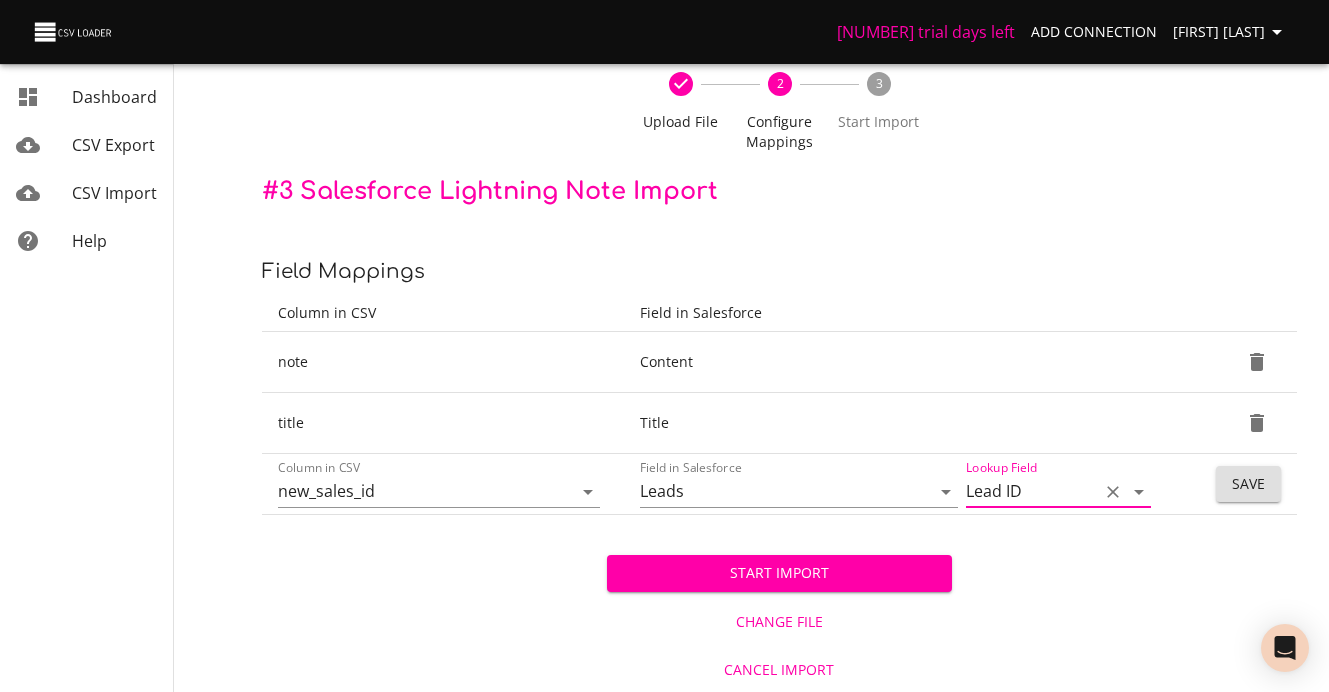 click on "Start Import" at bounding box center (779, 573) 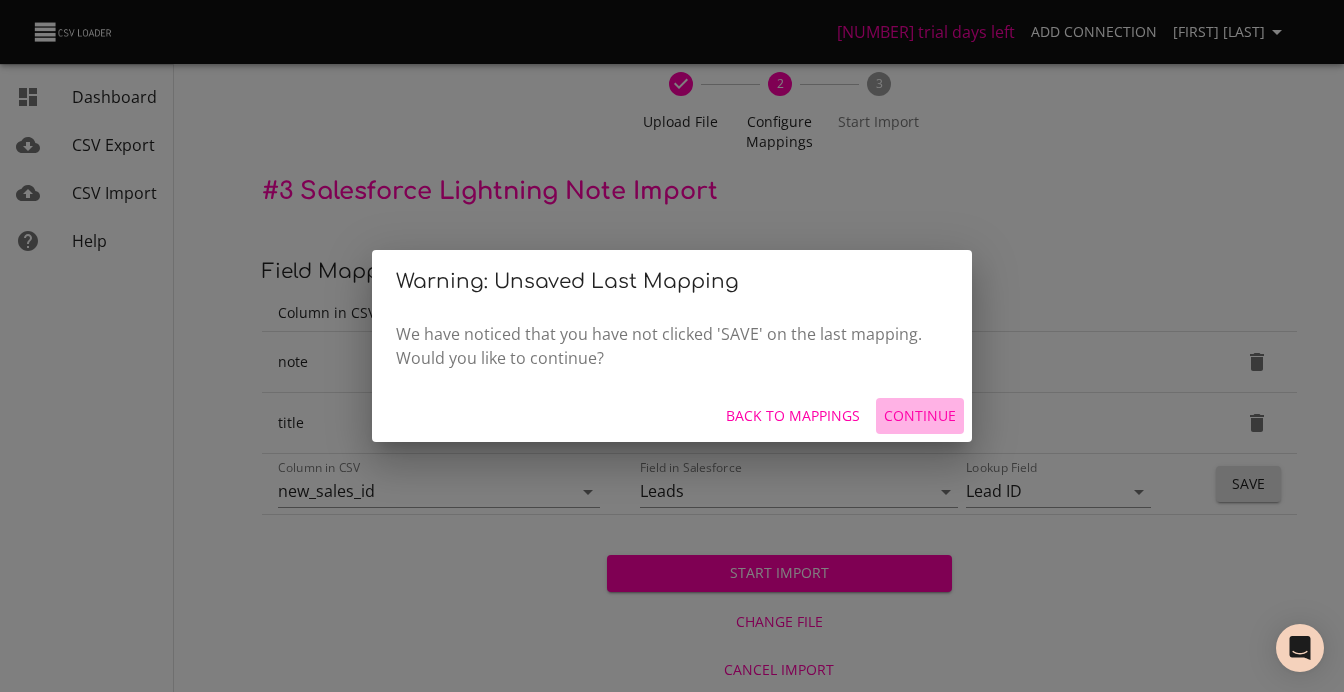 click on "Continue" at bounding box center (793, 416) 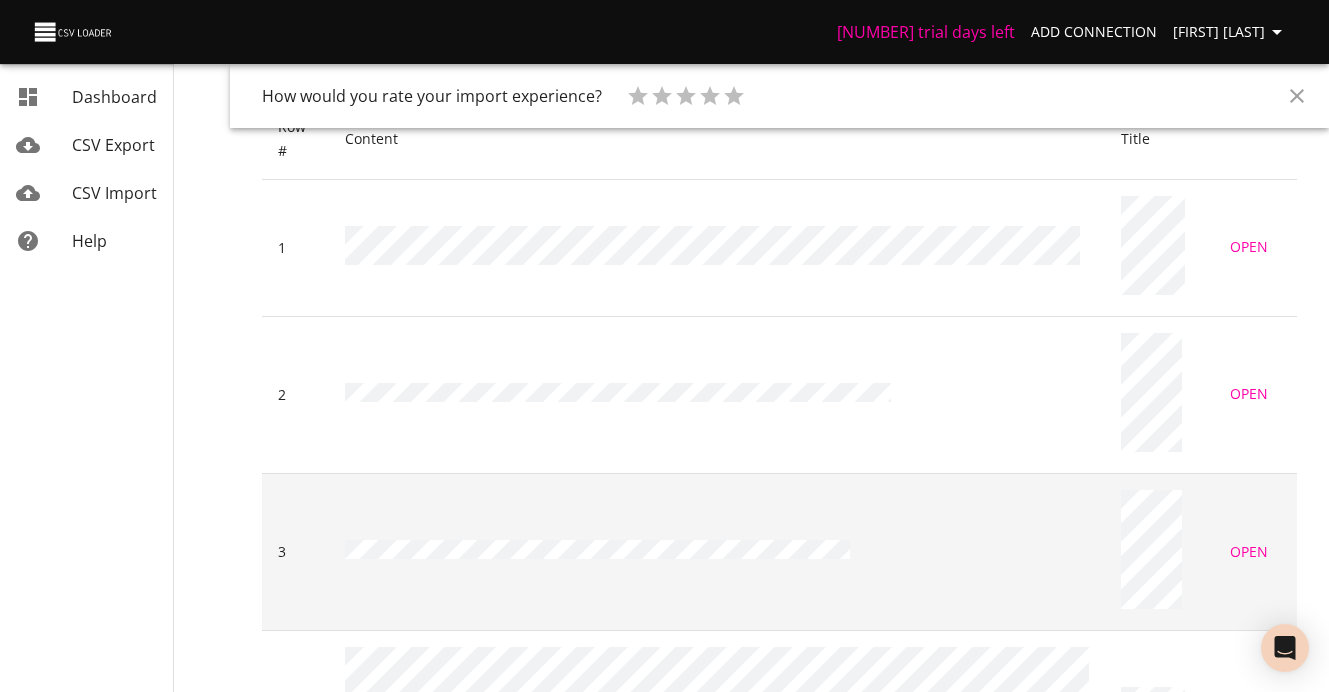 scroll, scrollTop: 360, scrollLeft: 0, axis: vertical 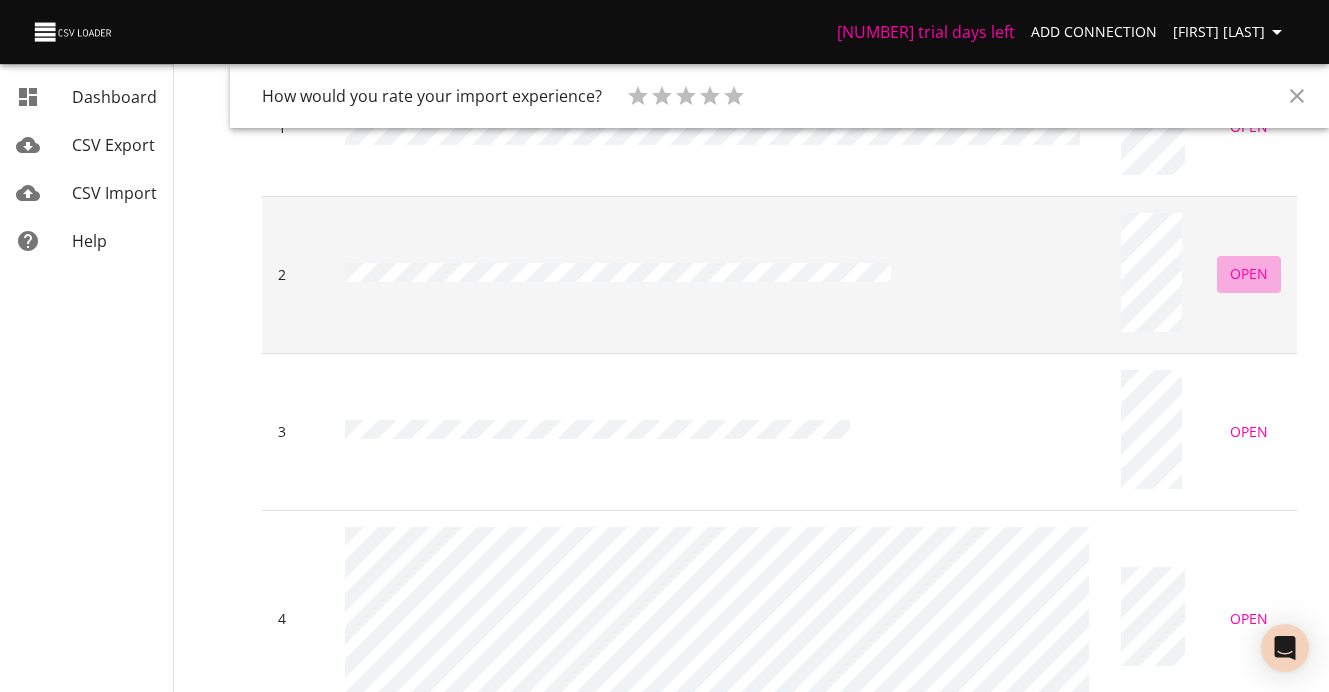 click on "Open" at bounding box center (1249, 274) 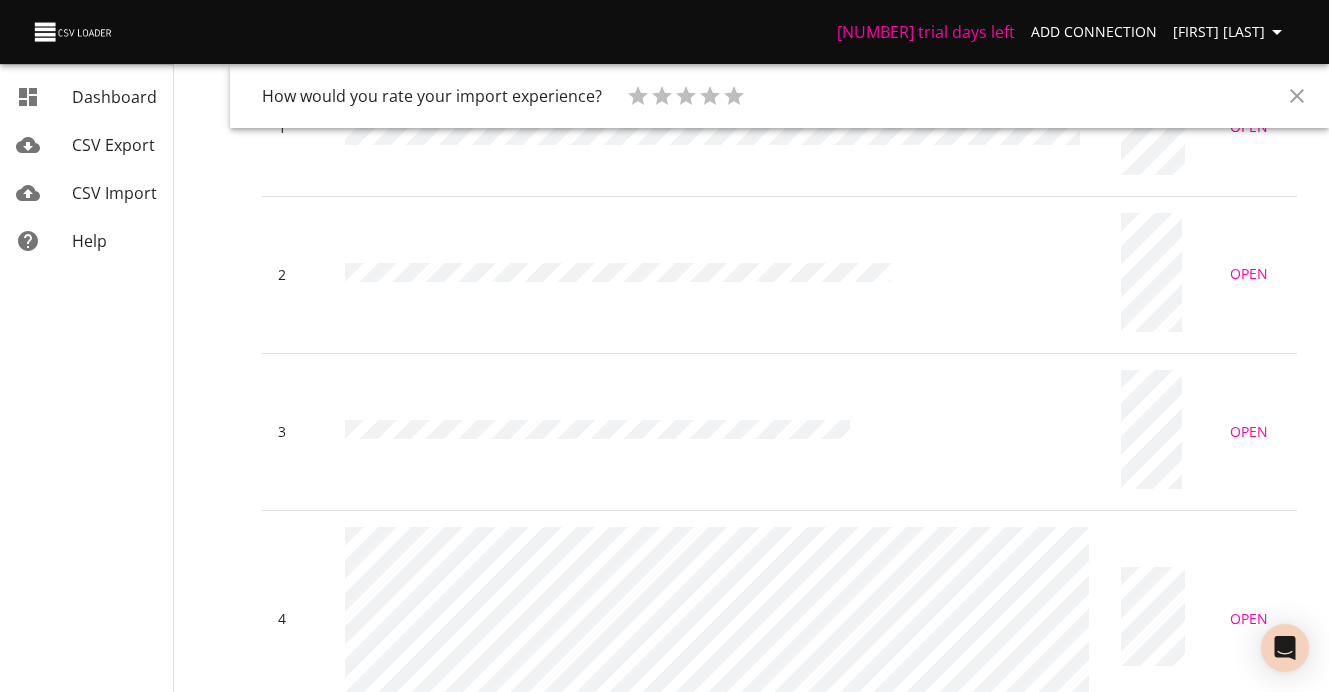 scroll, scrollTop: 0, scrollLeft: 0, axis: both 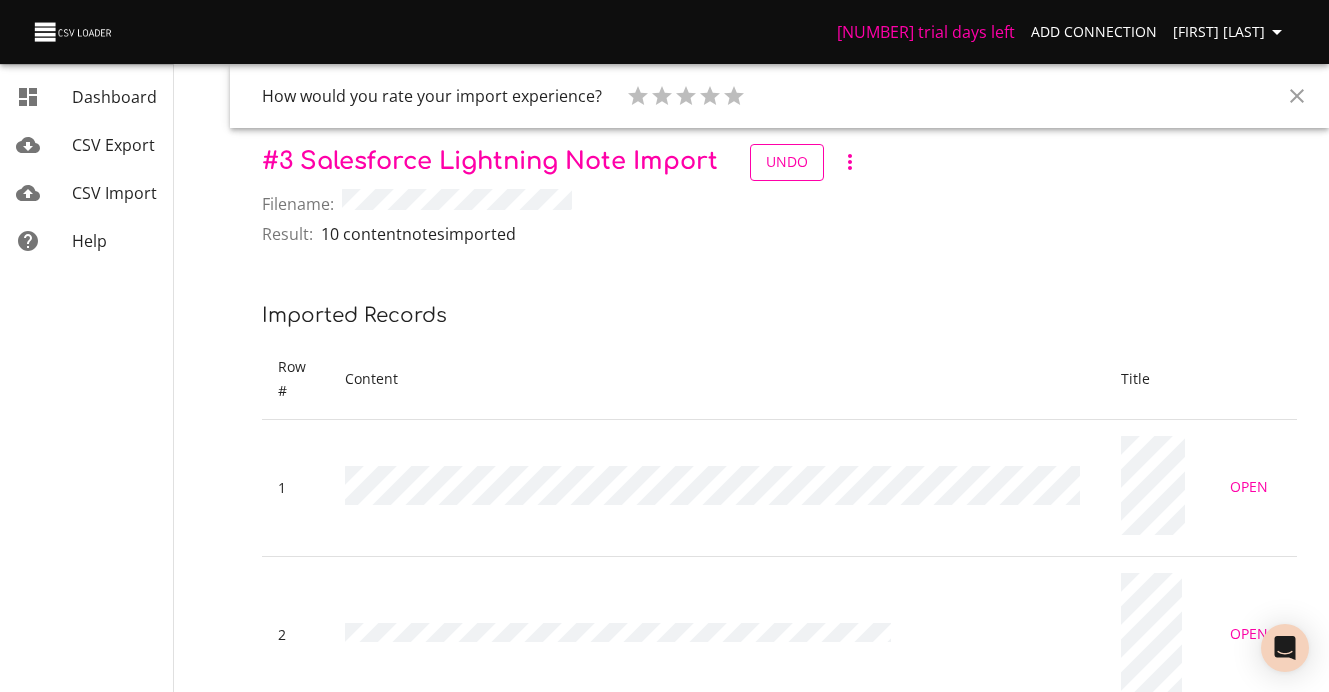 click on "Undo" at bounding box center (787, 162) 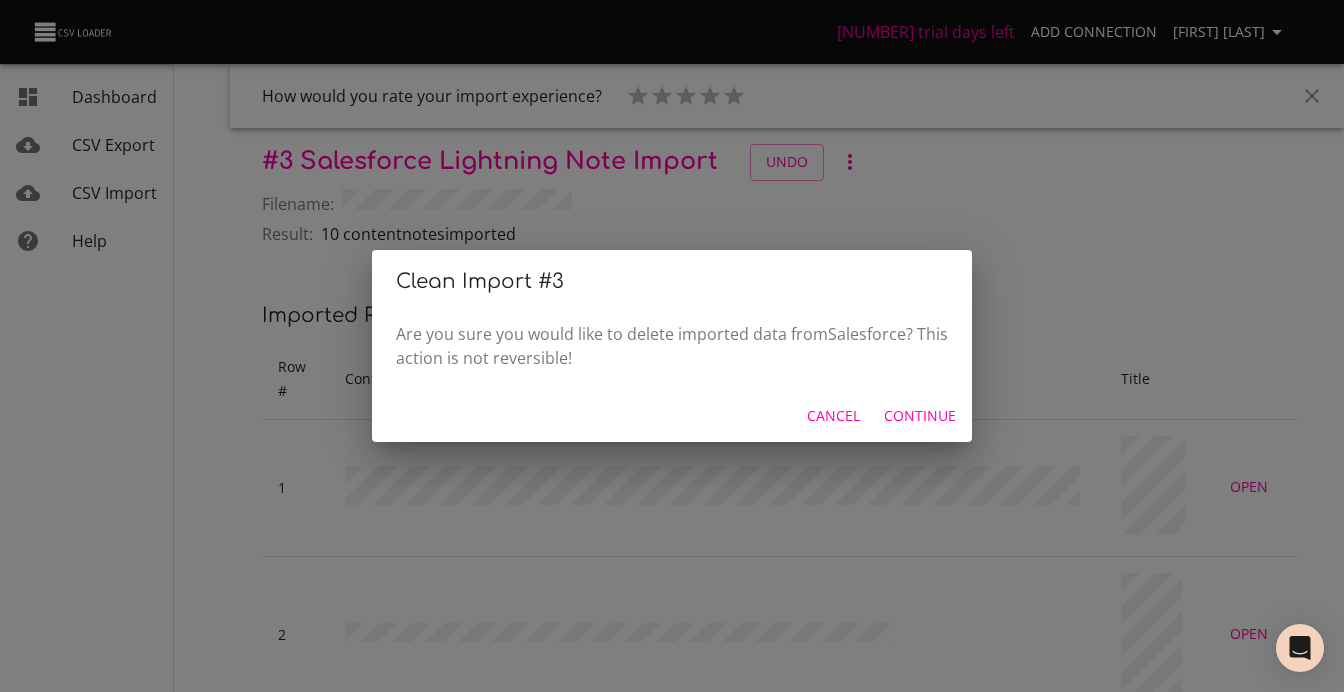 click on "Continue" at bounding box center (920, 416) 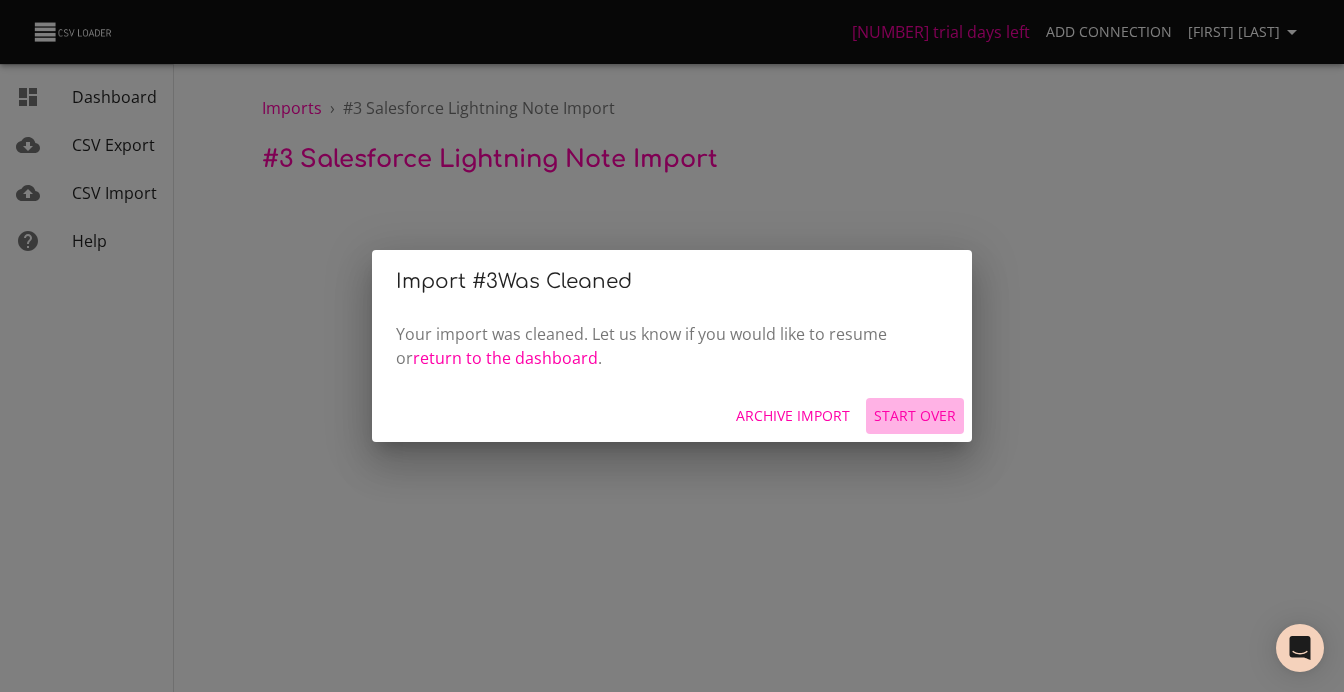 click on "Start Over" at bounding box center [793, 416] 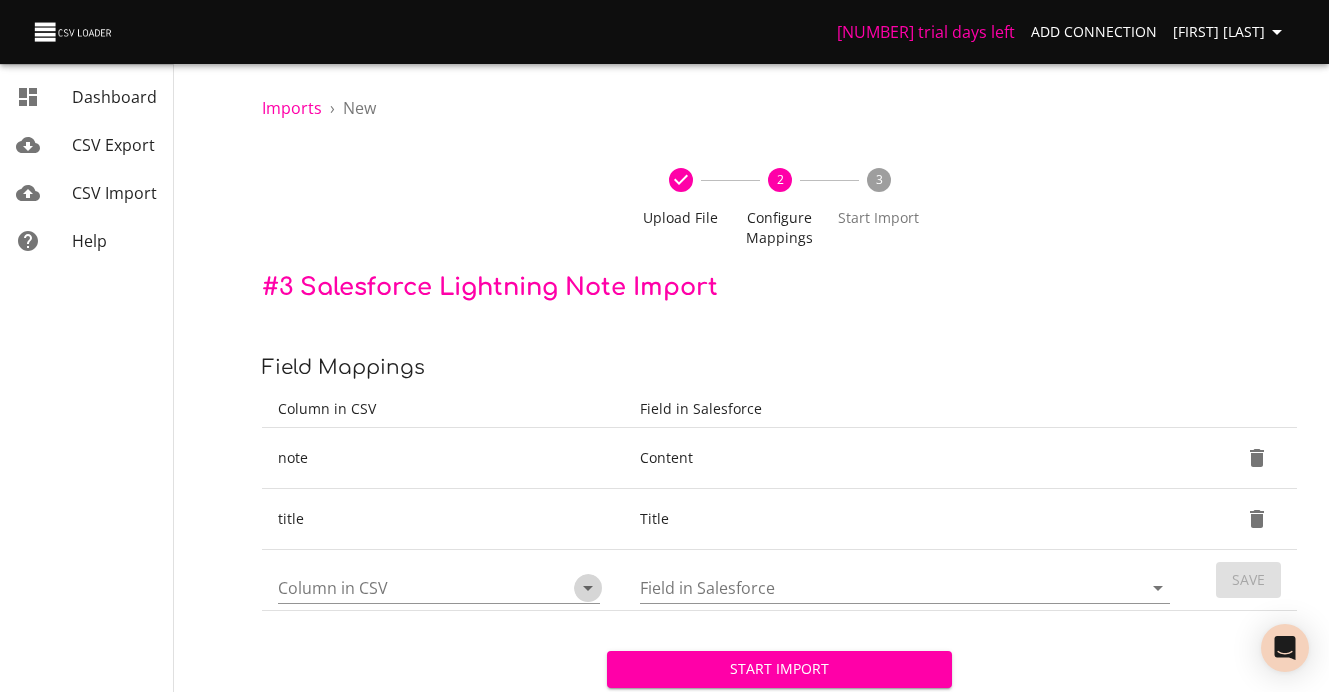 click at bounding box center [588, 588] 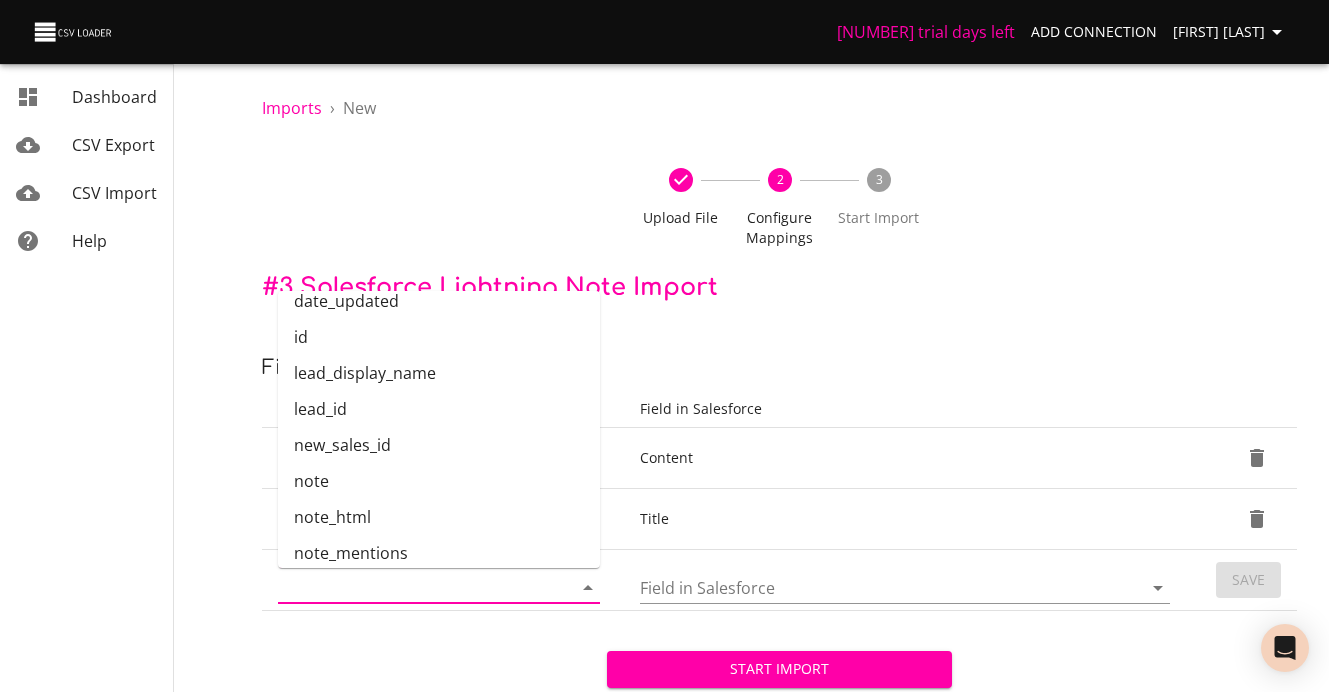 scroll, scrollTop: 603, scrollLeft: 0, axis: vertical 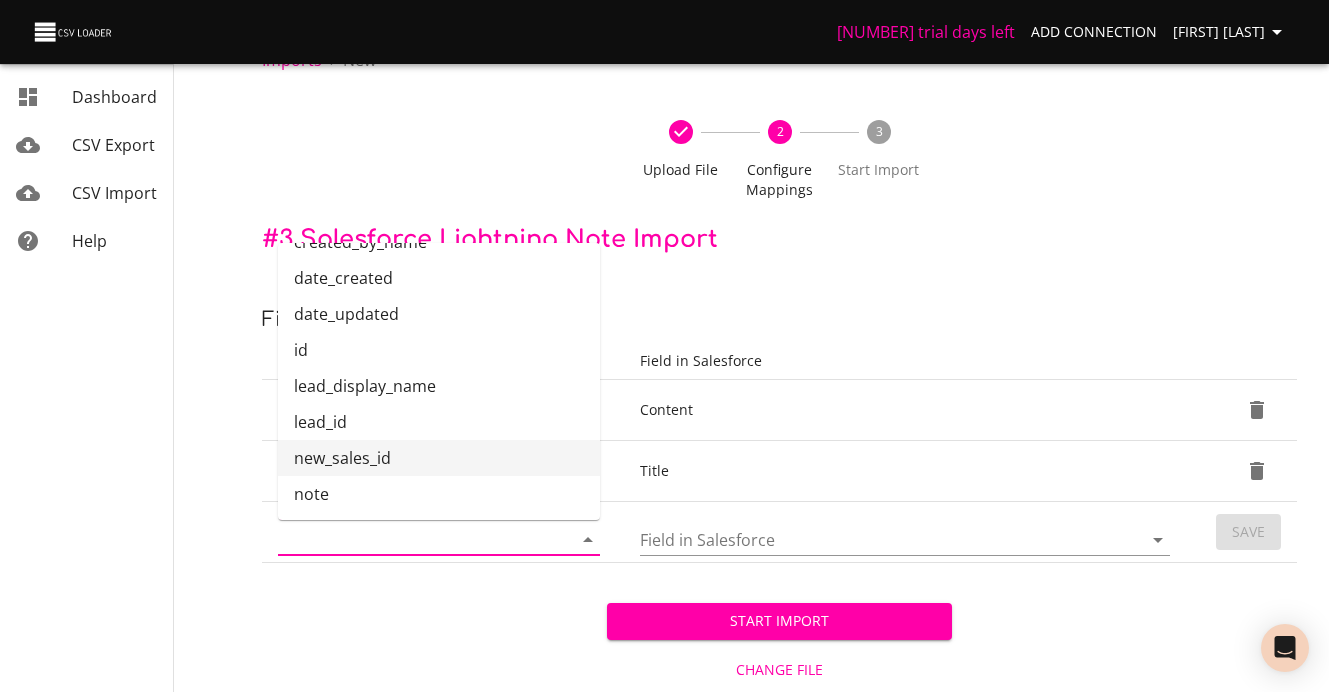 click on "new_sales_id" at bounding box center (439, 458) 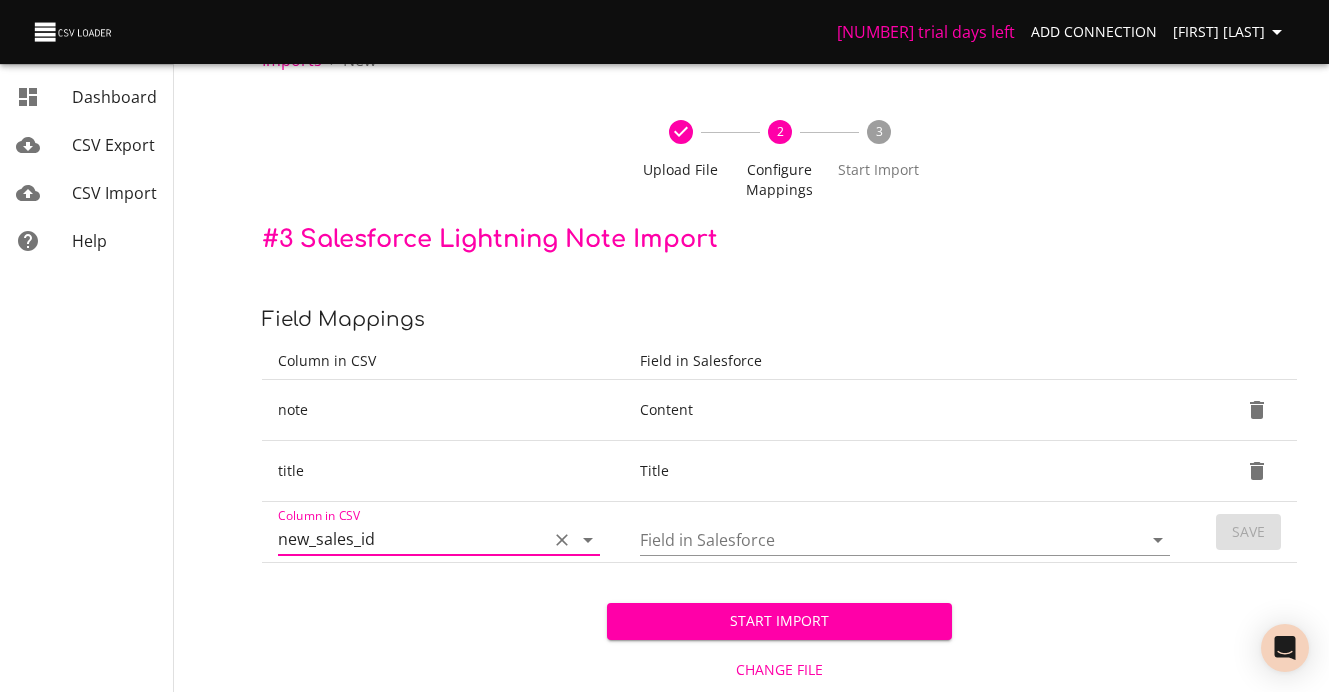 click on "Field in Salesforce" at bounding box center [873, 539] 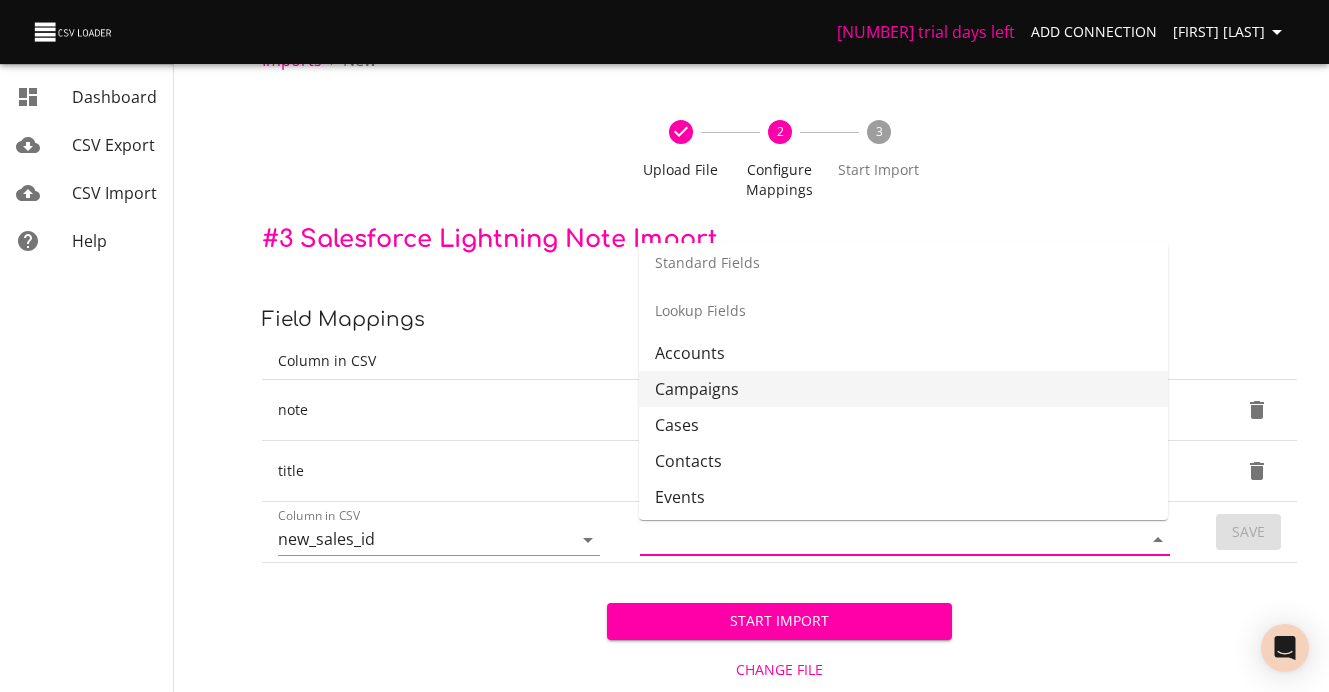 scroll, scrollTop: 240, scrollLeft: 0, axis: vertical 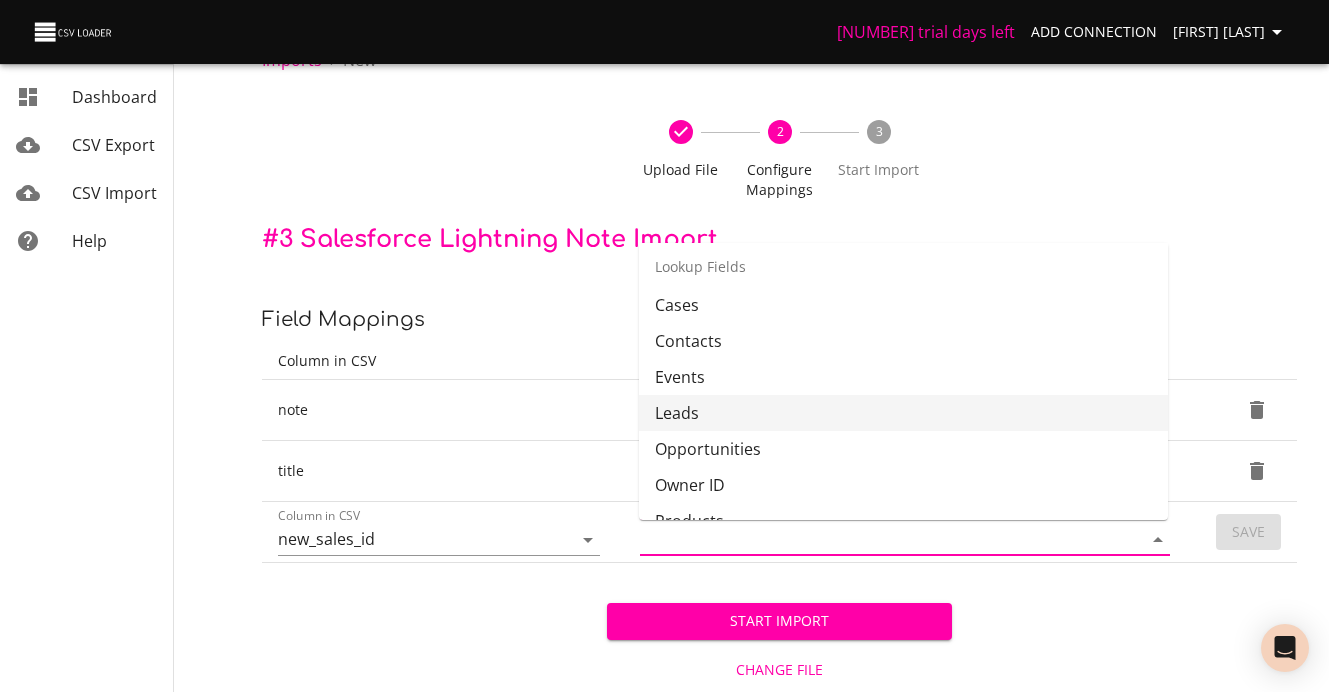 click on "Leads" at bounding box center [903, 413] 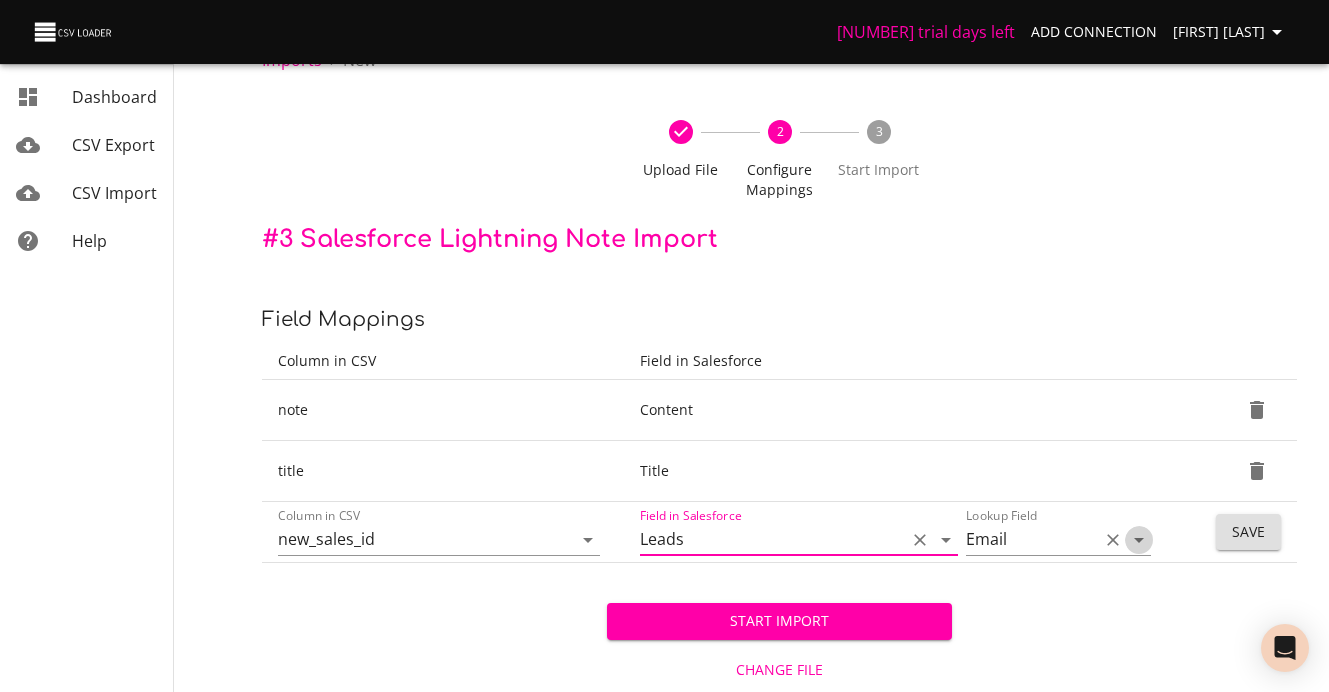 click at bounding box center [1139, 540] 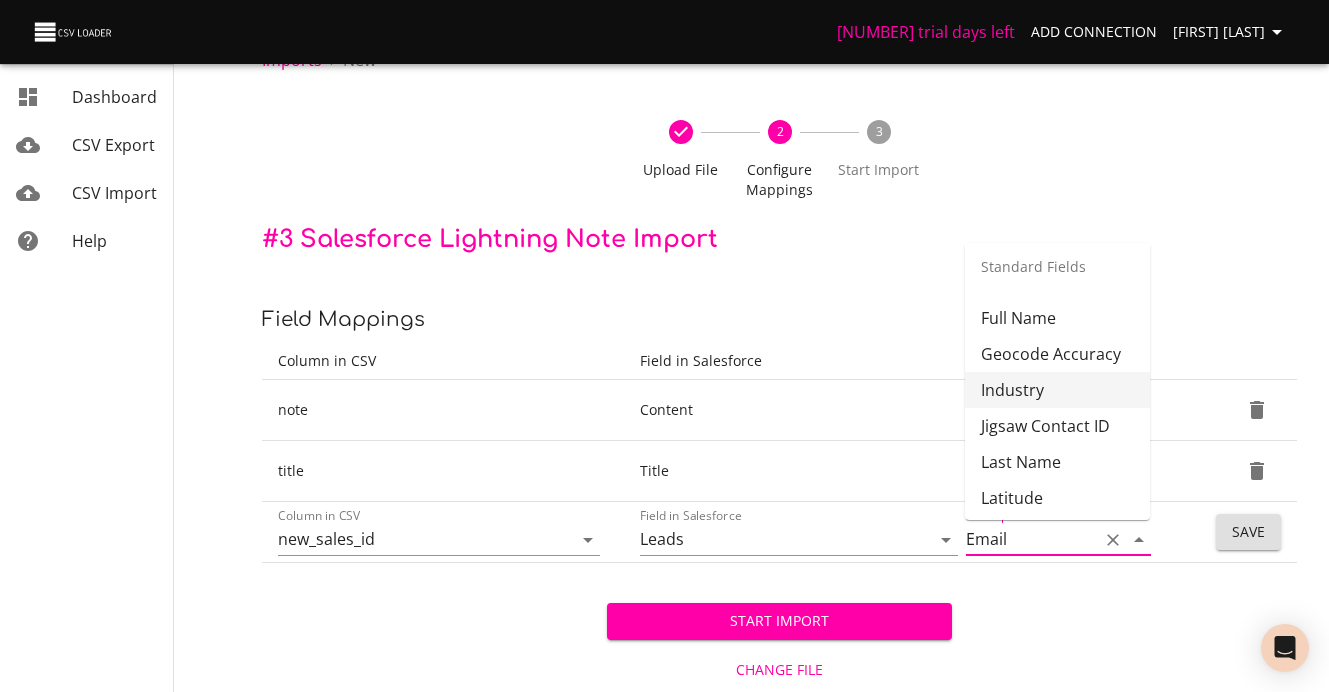 scroll, scrollTop: 480, scrollLeft: 0, axis: vertical 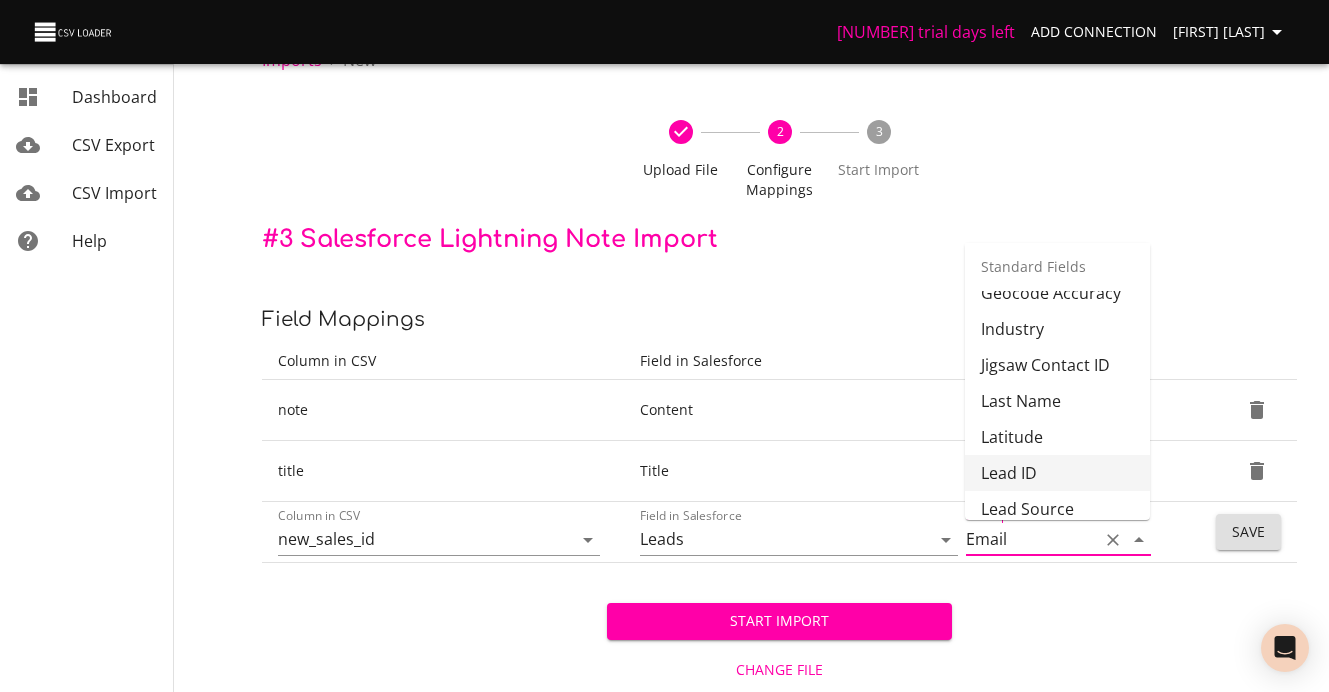 click on "Lead ID" at bounding box center (1057, 473) 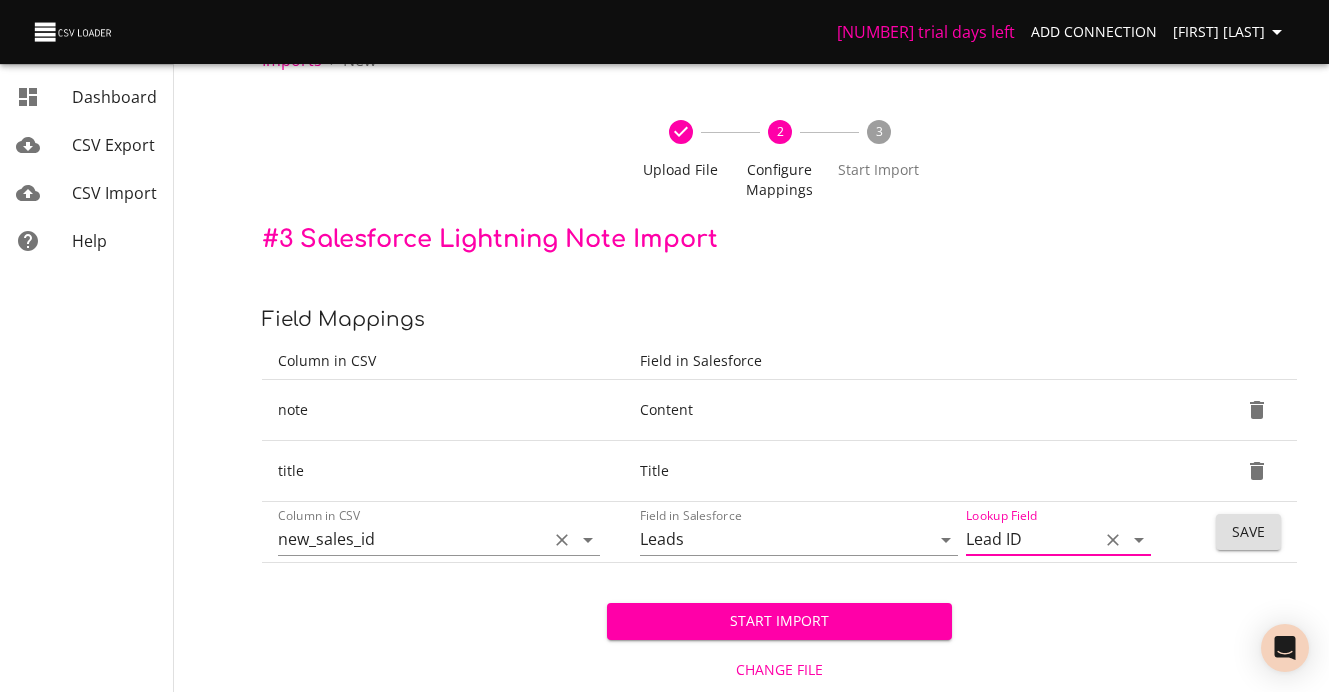 click on "new_sales_id" at bounding box center (408, 539) 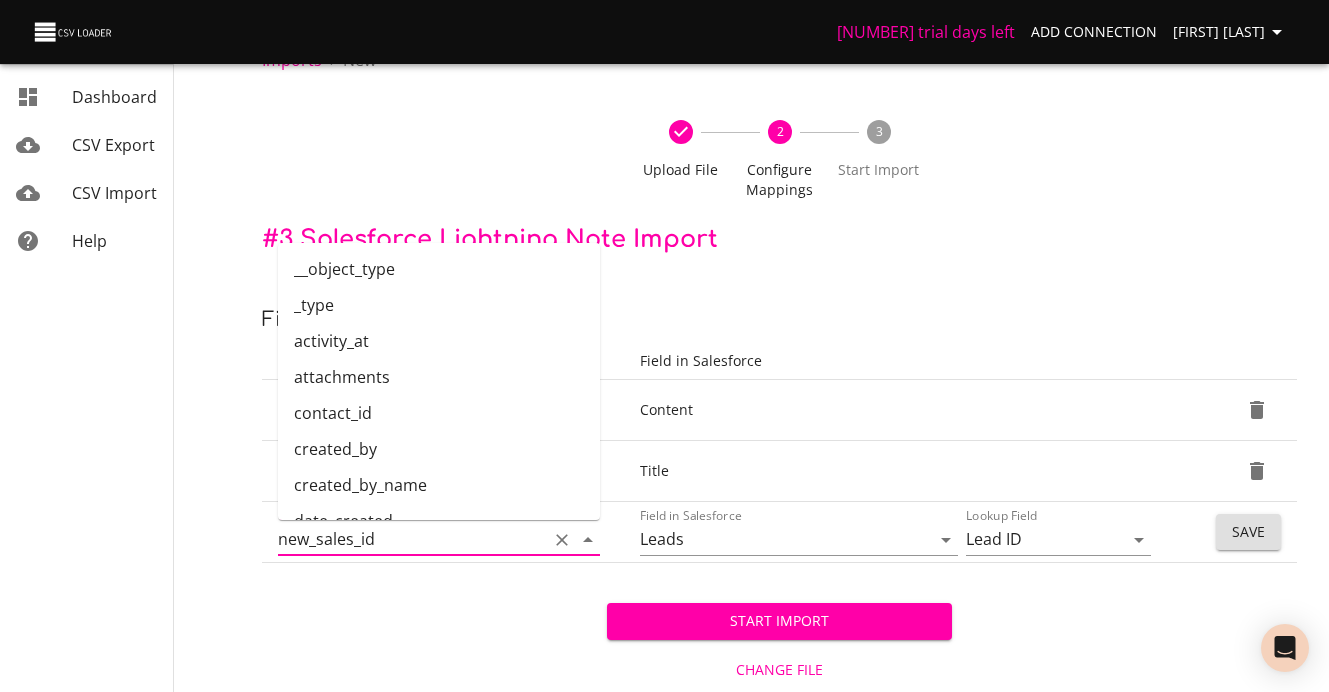 scroll, scrollTop: 199, scrollLeft: 0, axis: vertical 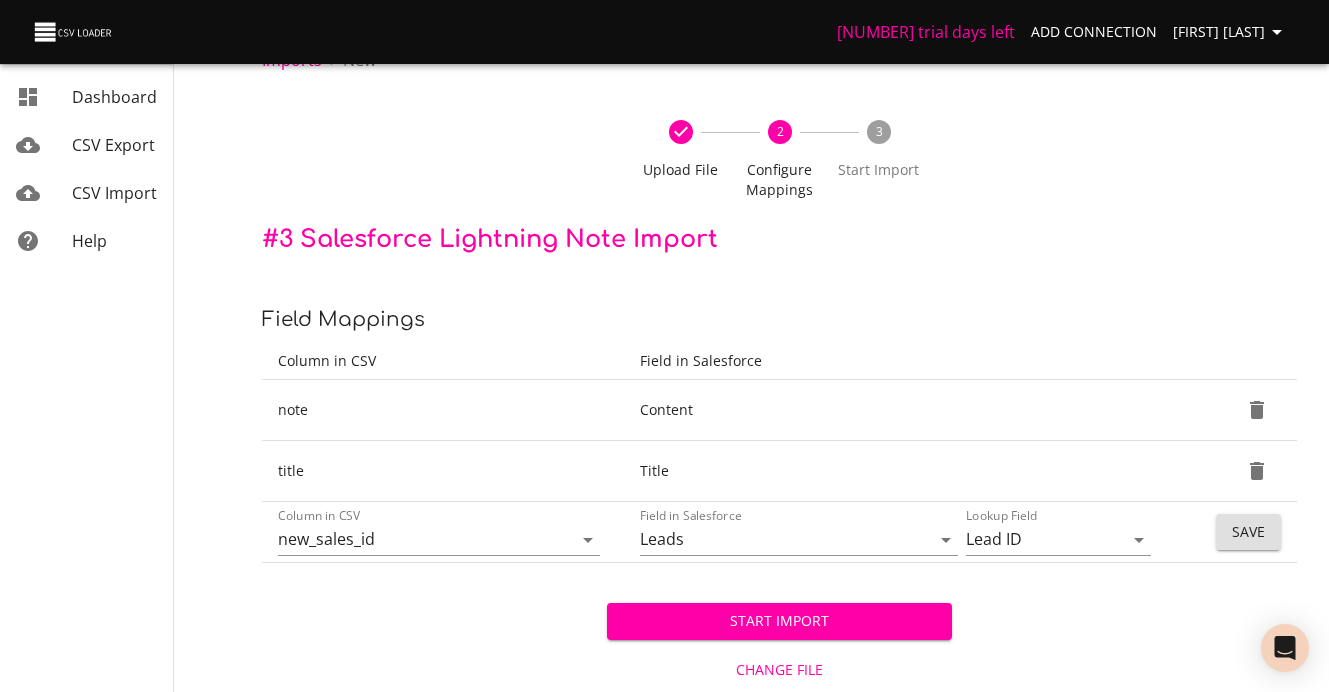 click on "Dashboard CSV Export CSV Import Help" at bounding box center (87, 346) 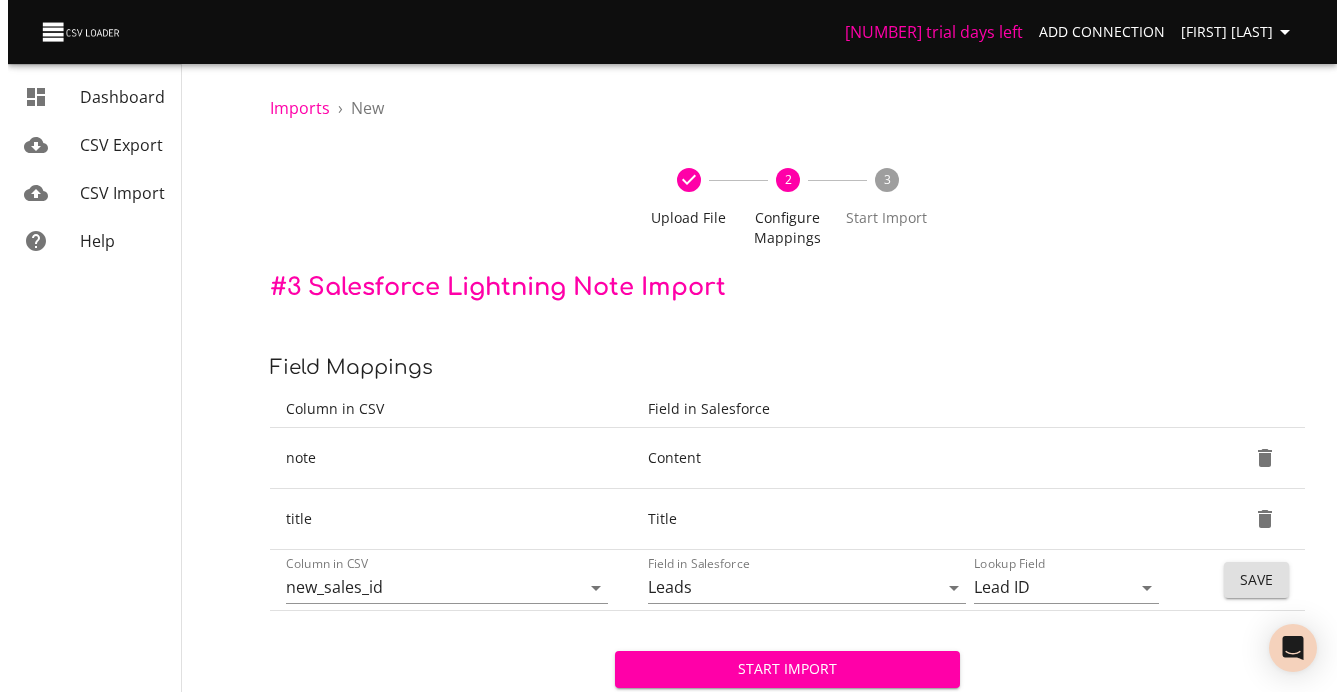 scroll, scrollTop: 48, scrollLeft: 0, axis: vertical 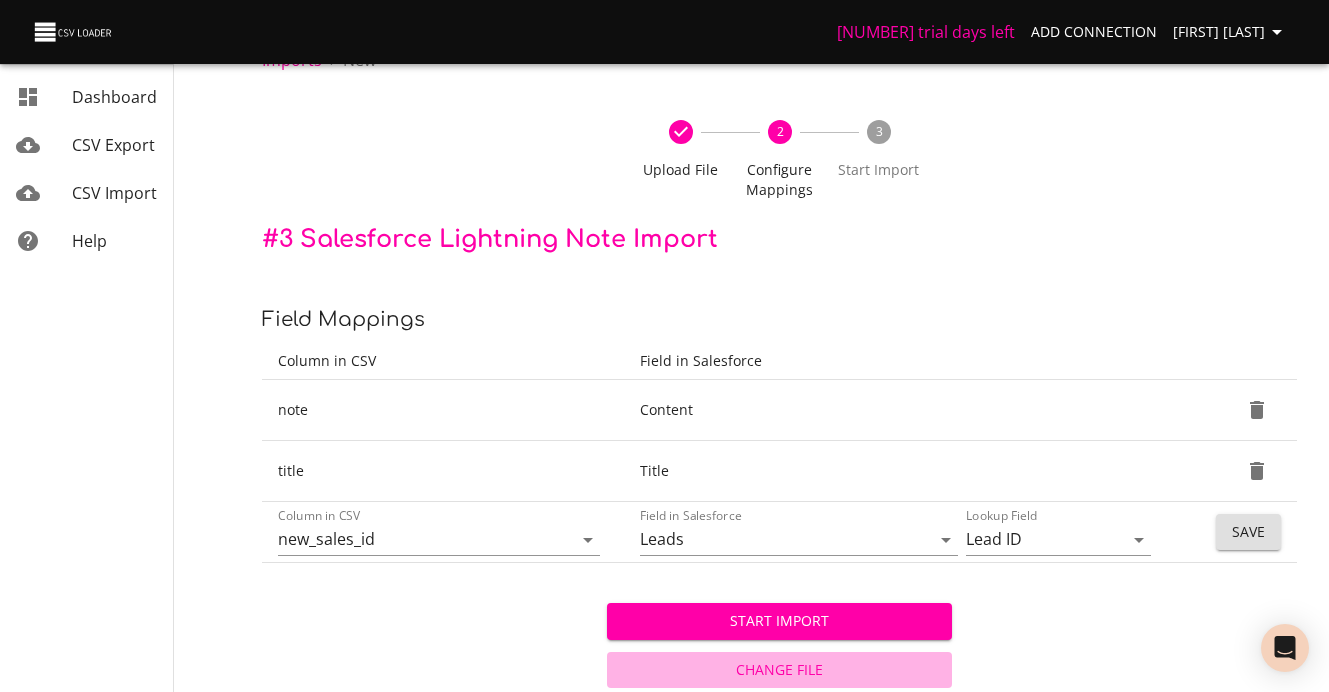 click on "Change File" at bounding box center [779, 670] 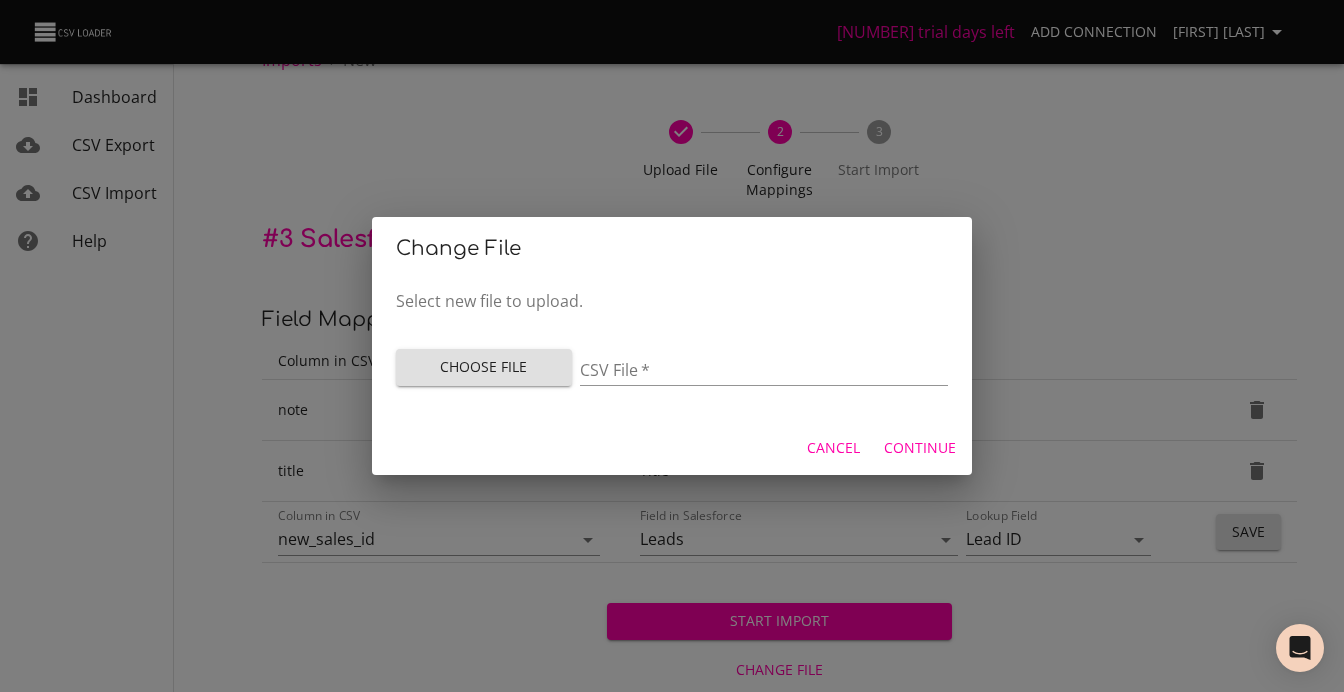 click on "Choose File" at bounding box center (484, 367) 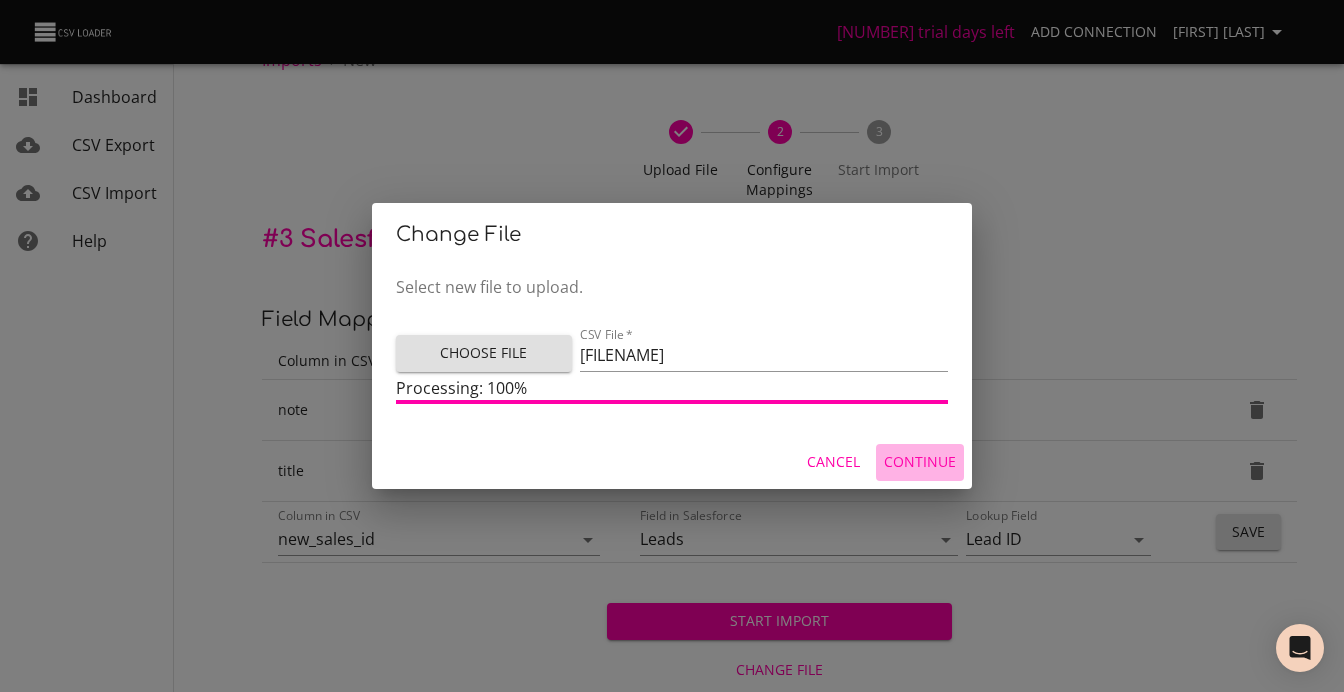click on "Continue" at bounding box center (833, 462) 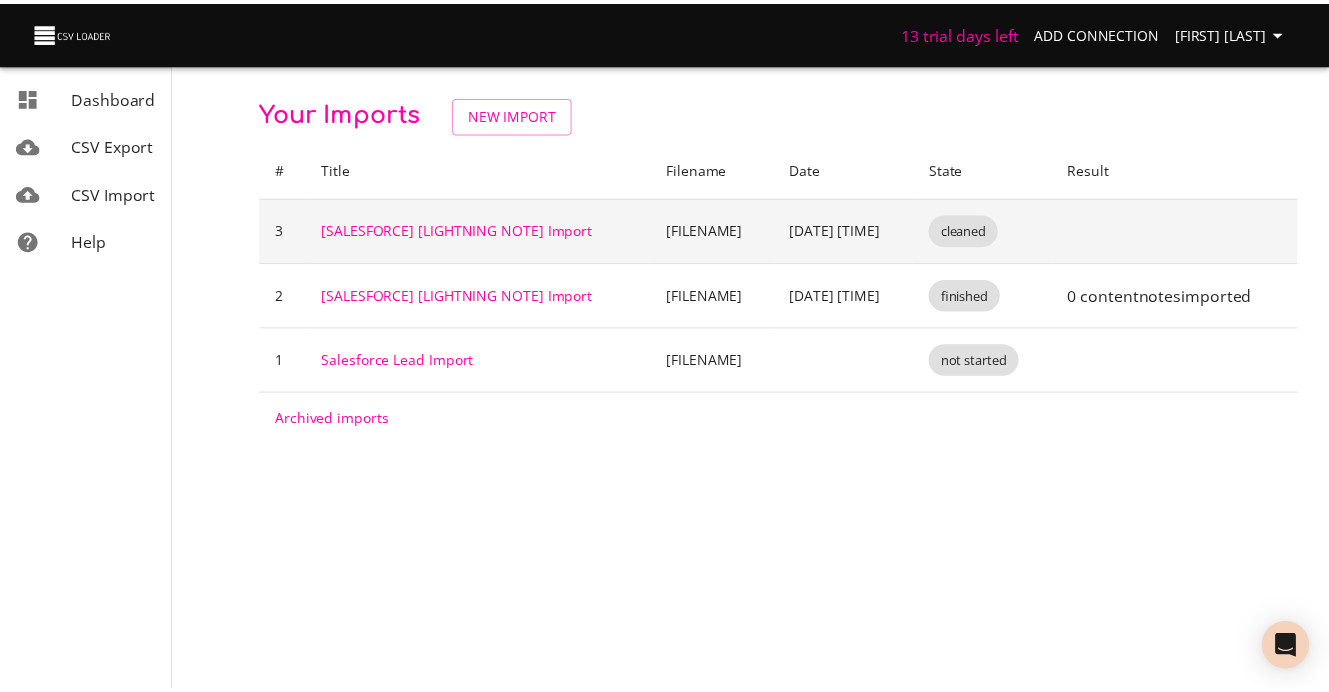scroll, scrollTop: 0, scrollLeft: 0, axis: both 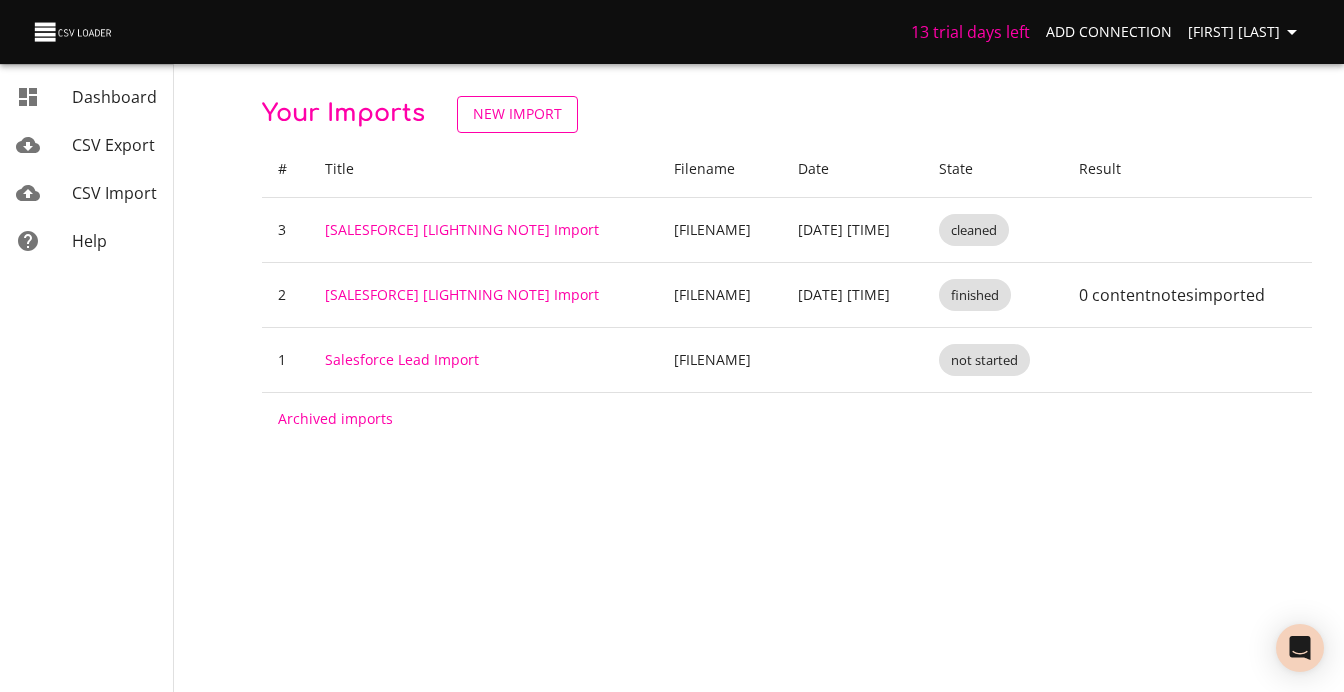 click on "New Import" at bounding box center (517, 114) 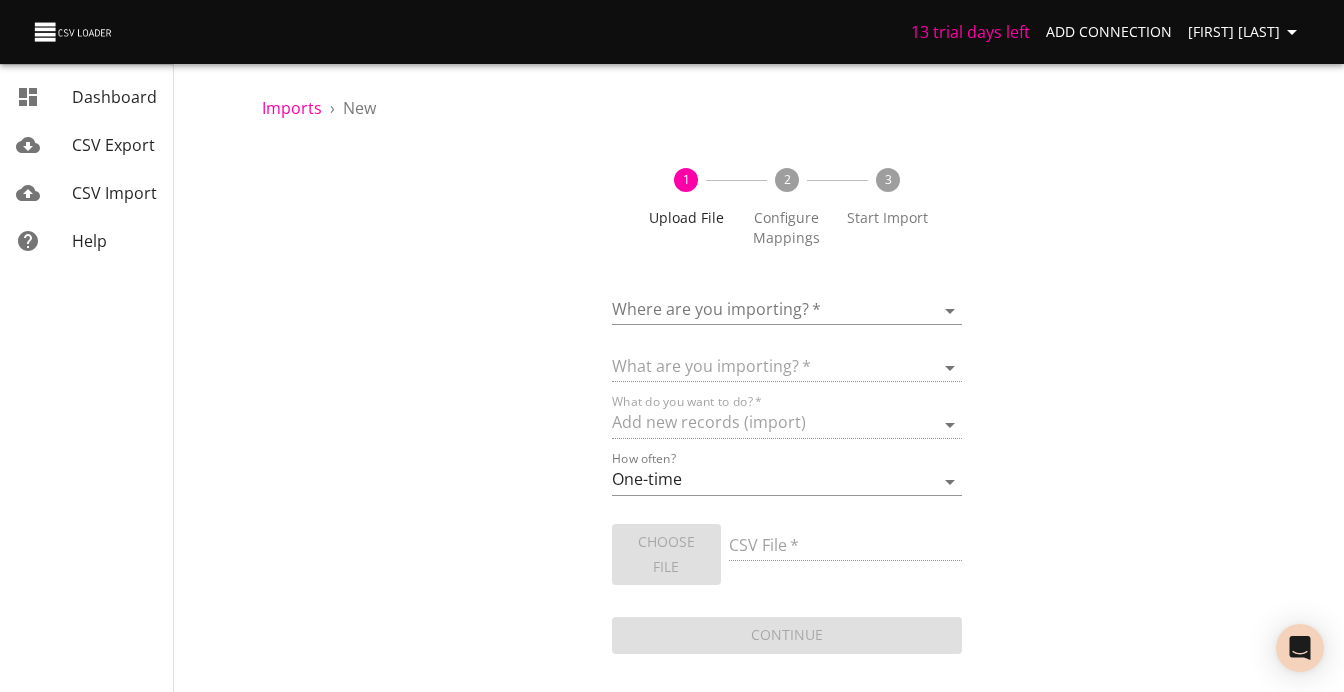 click on "Where are you importing?   * ​" at bounding box center [787, 302] 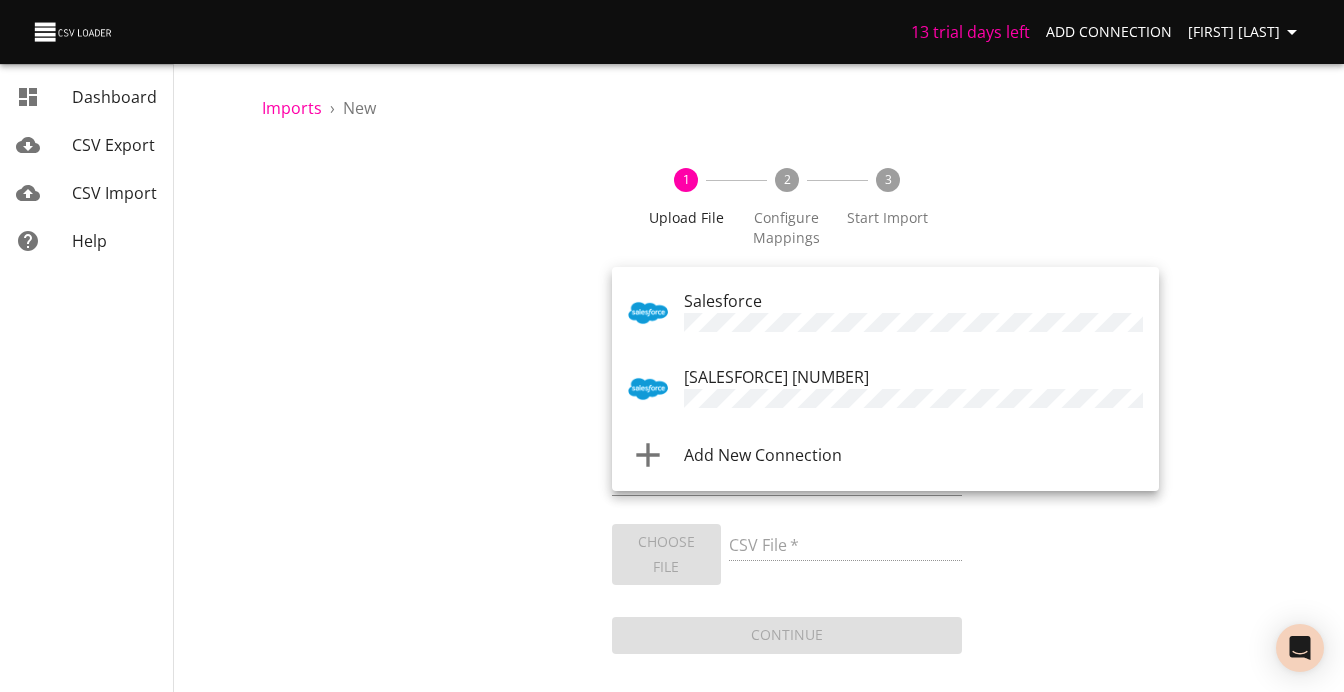 click on "Salesforce" at bounding box center (885, 313) 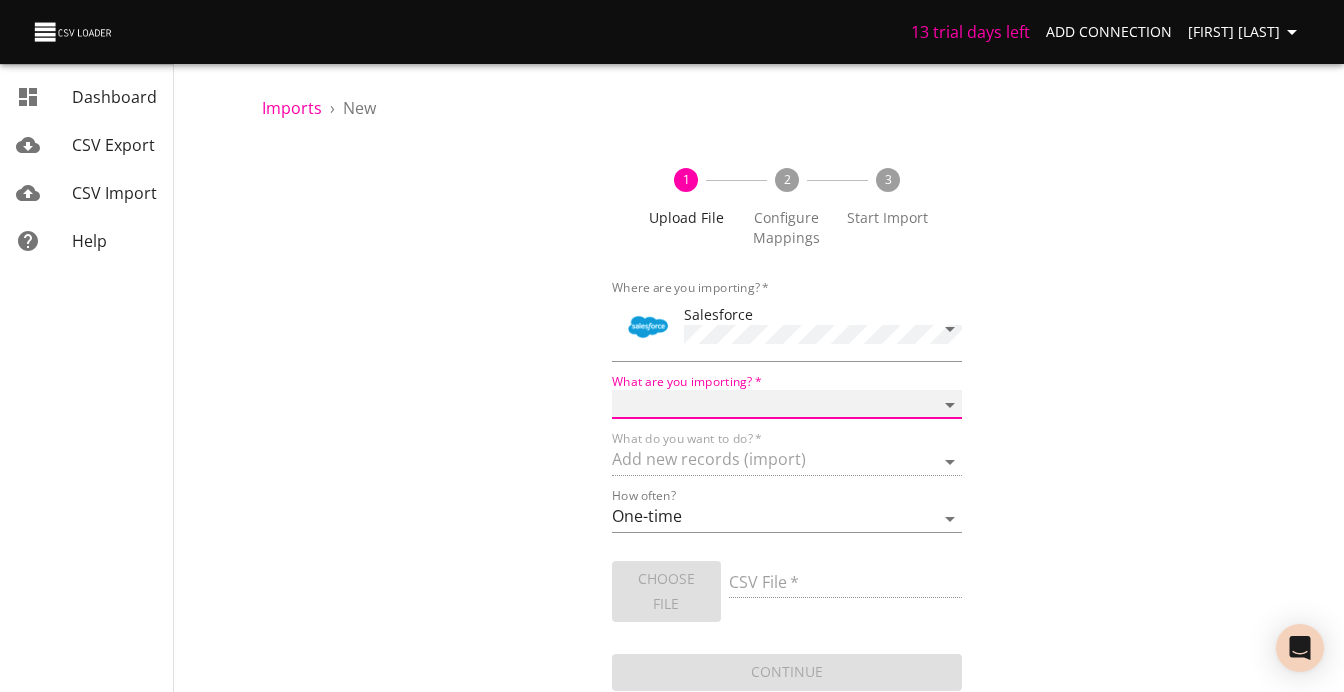 select on "ContentNote" 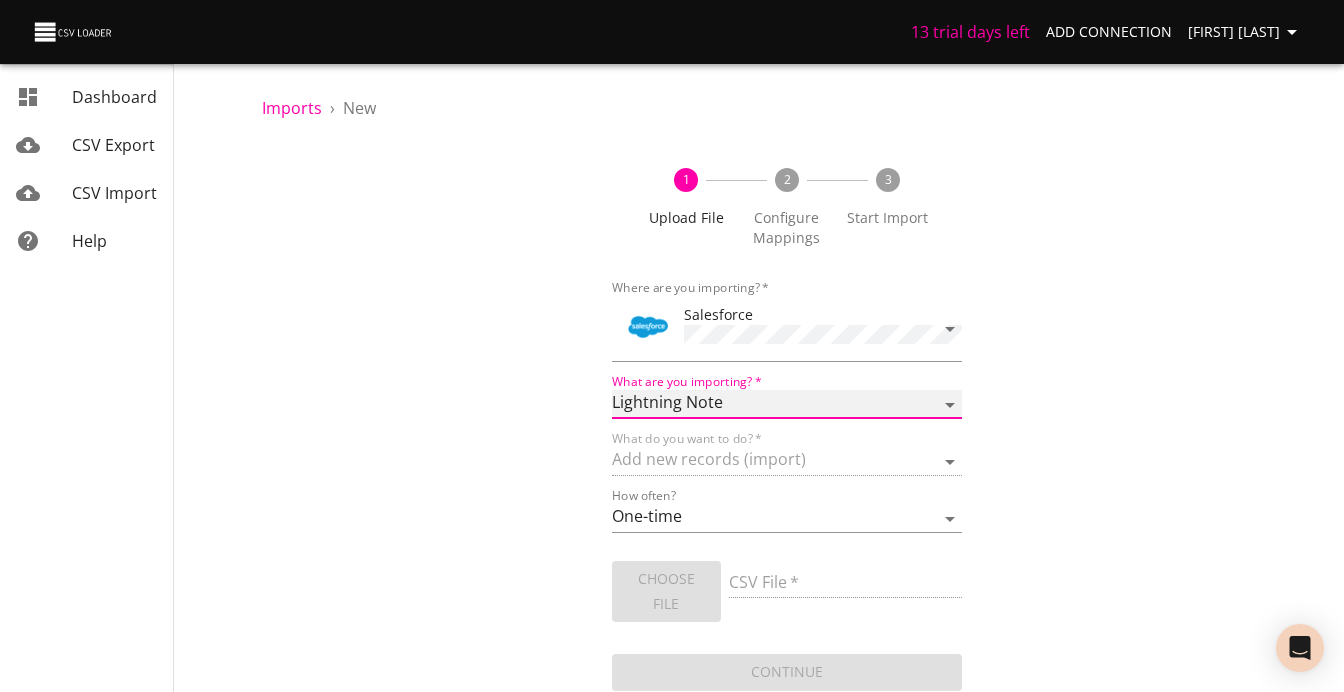 click on "Account Campaign Case Classic Note Contact Event Lead Lightning Note Opportunity Product Task" at bounding box center [787, 404] 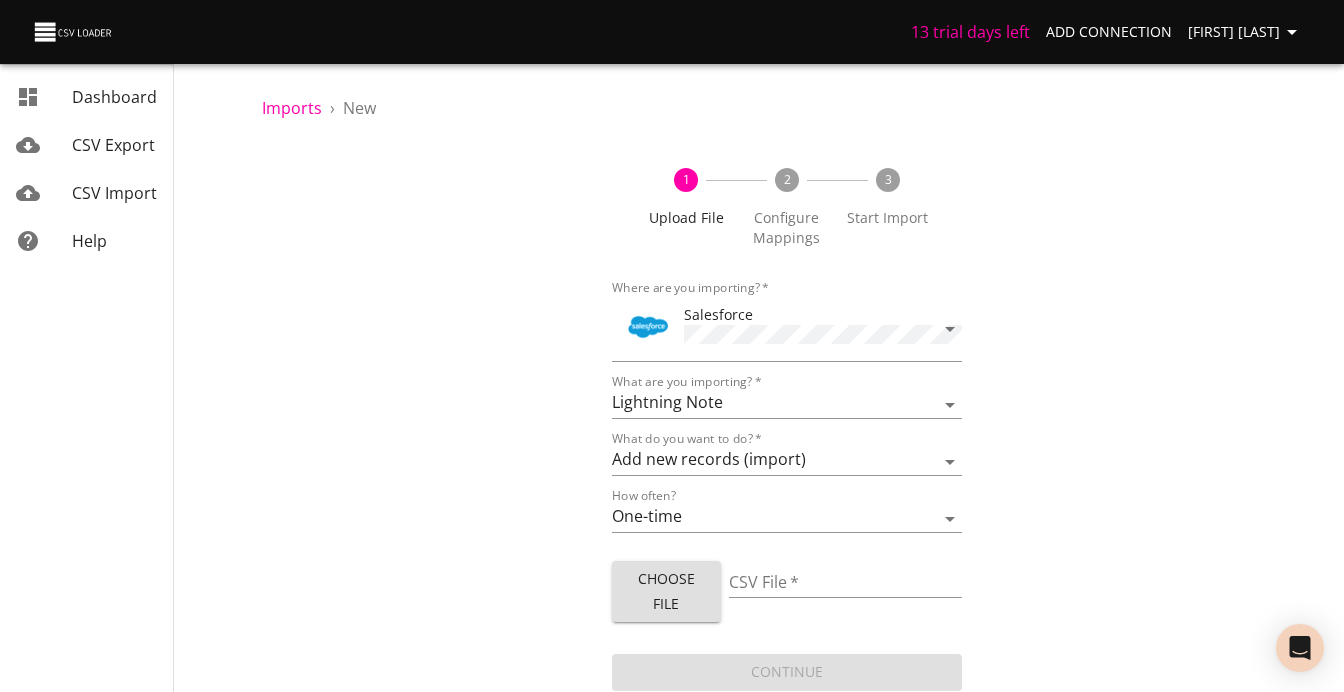 click on "Where are you importing?   * Salesforce What are you importing?   * Account Campaign Case Classic Note Contact Event Lead Lightning Note Opportunity Product Task What do you want to do?   * Add new records (import) Update existing records (update) Add new and update existing records (upsert) How often? One-time Auto import Choose File CSV File   * Continue" at bounding box center (787, 483) 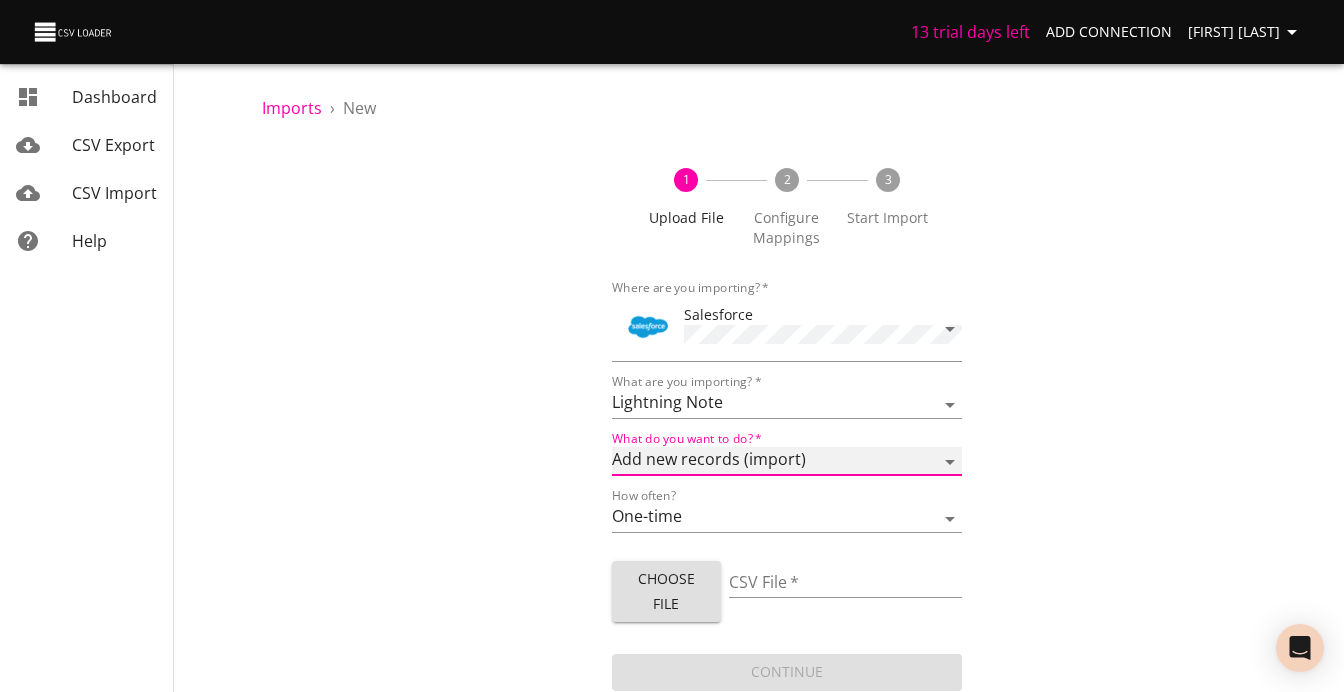 click on "Add new records (import) Update existing records (update) Add new and update existing records (upsert)" at bounding box center [787, 461] 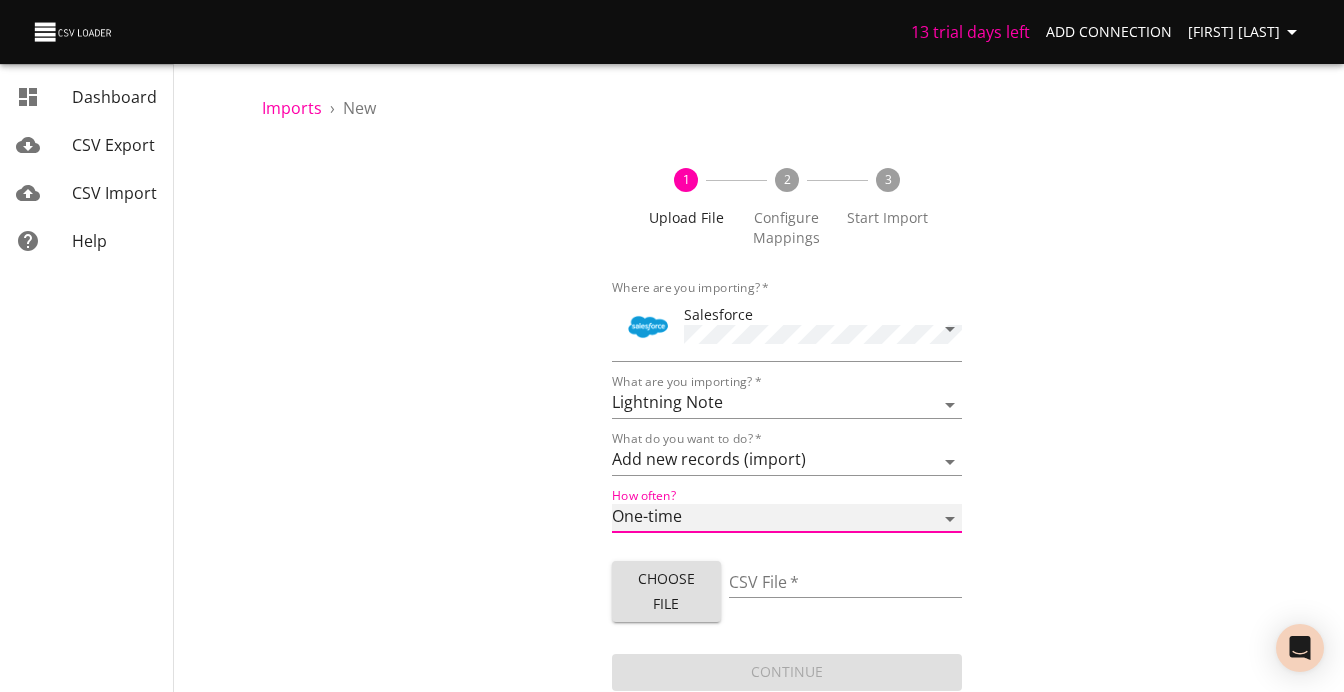 drag, startPoint x: 692, startPoint y: 511, endPoint x: 629, endPoint y: 531, distance: 66.09841 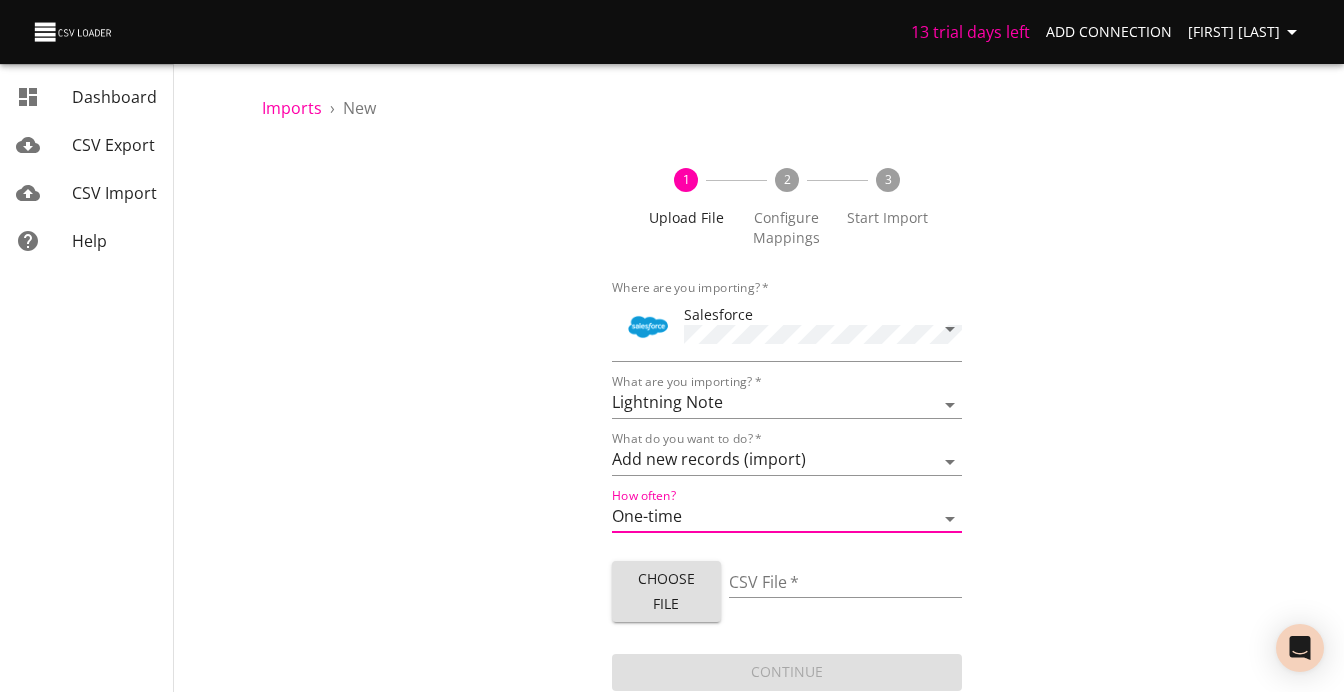 click on "Choose File" at bounding box center (666, 591) 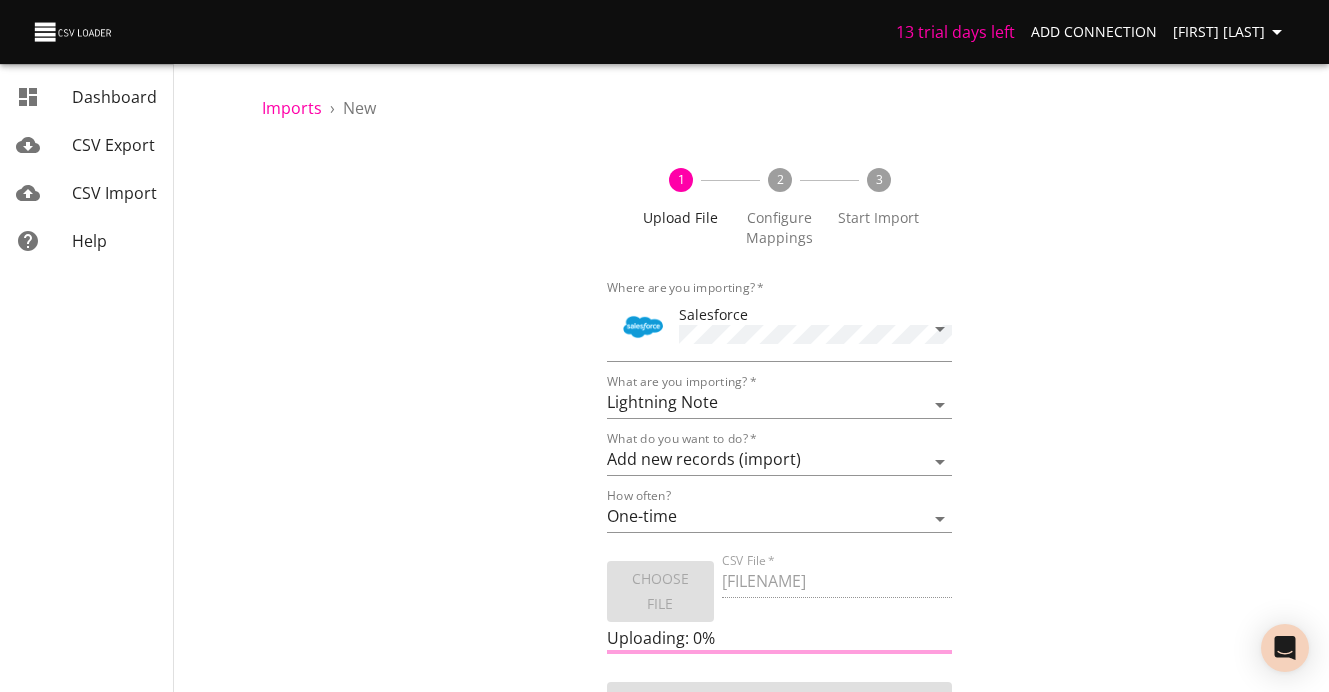 scroll, scrollTop: 26, scrollLeft: 0, axis: vertical 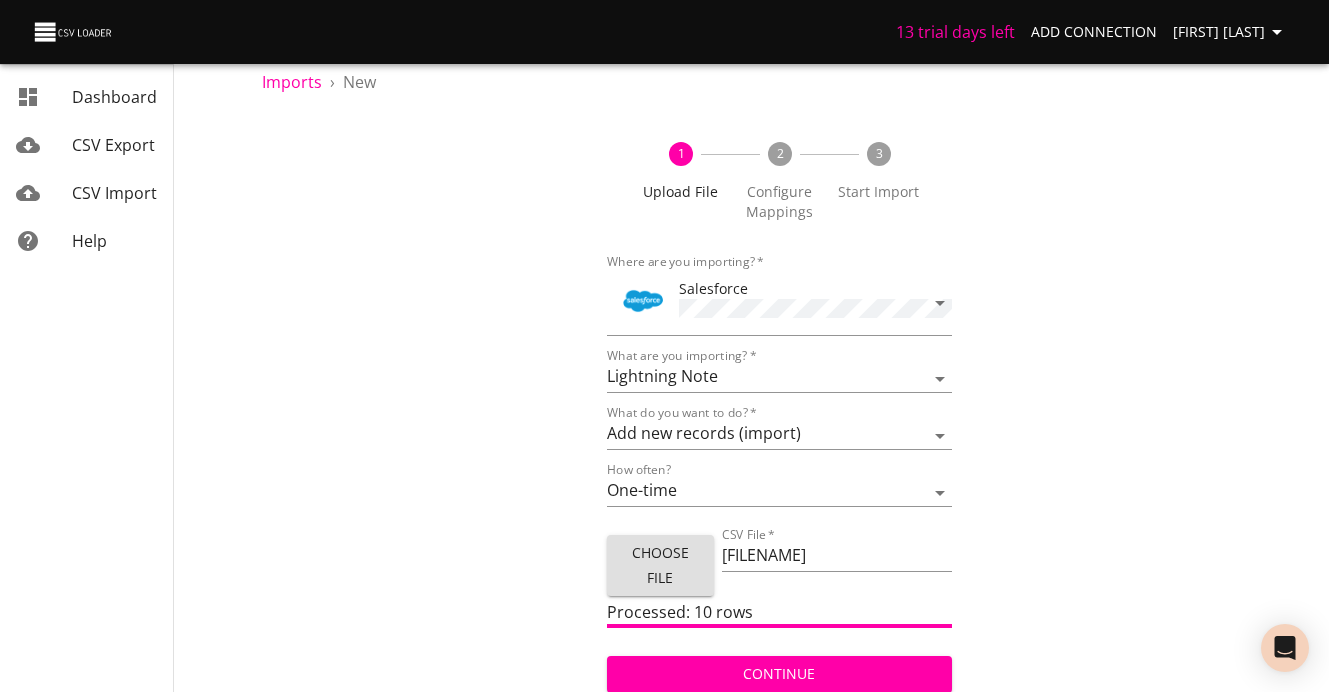 click on "Choose File" at bounding box center (660, 565) 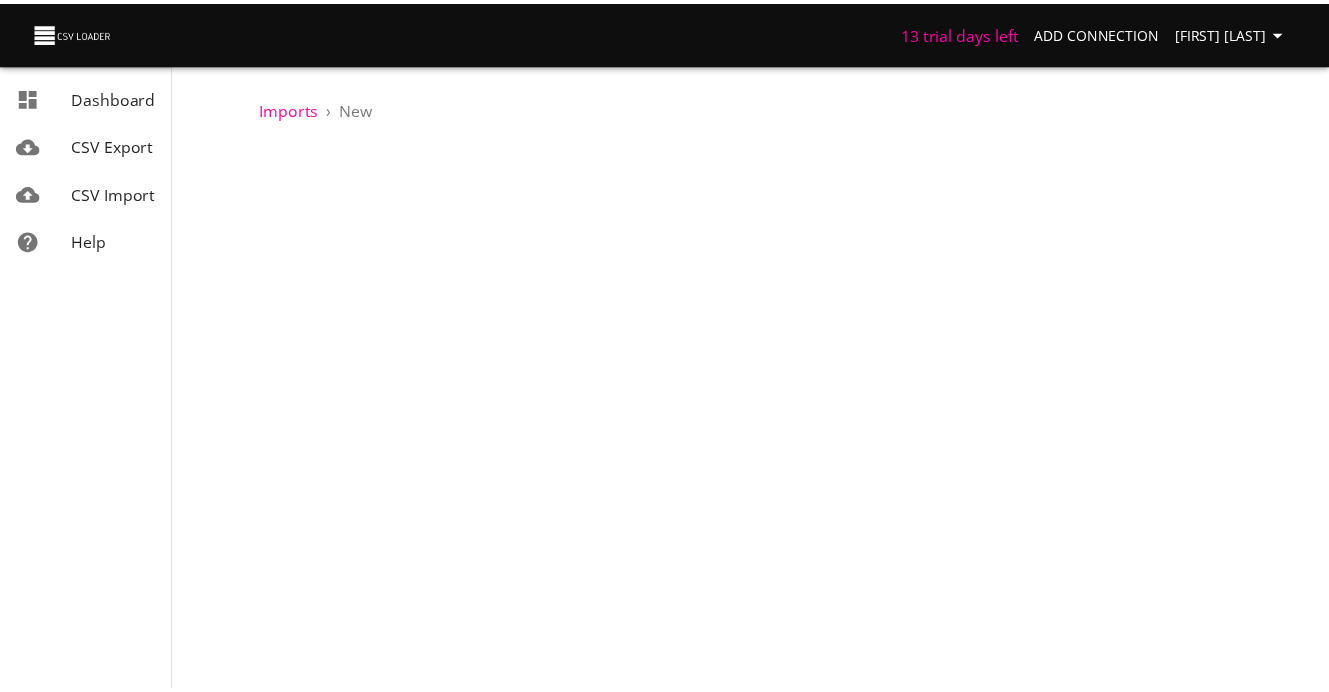 scroll, scrollTop: 0, scrollLeft: 0, axis: both 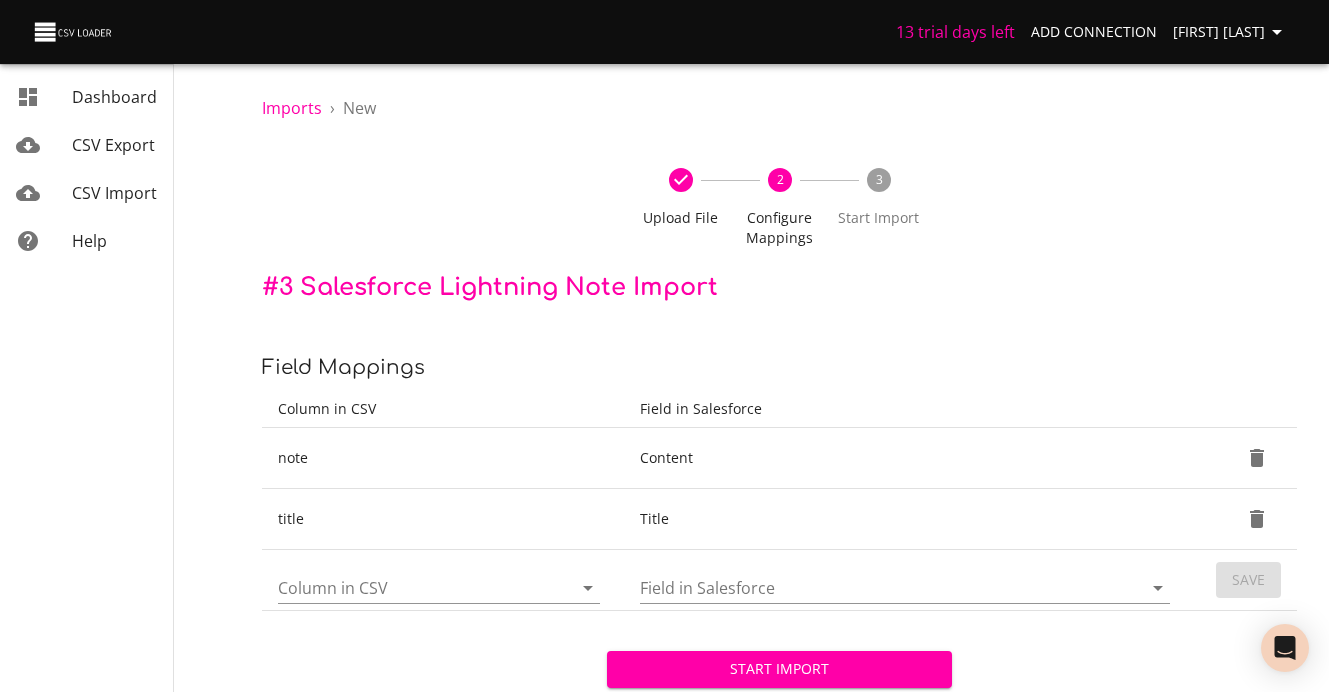 click on "Column in CSV" at bounding box center [439, 580] 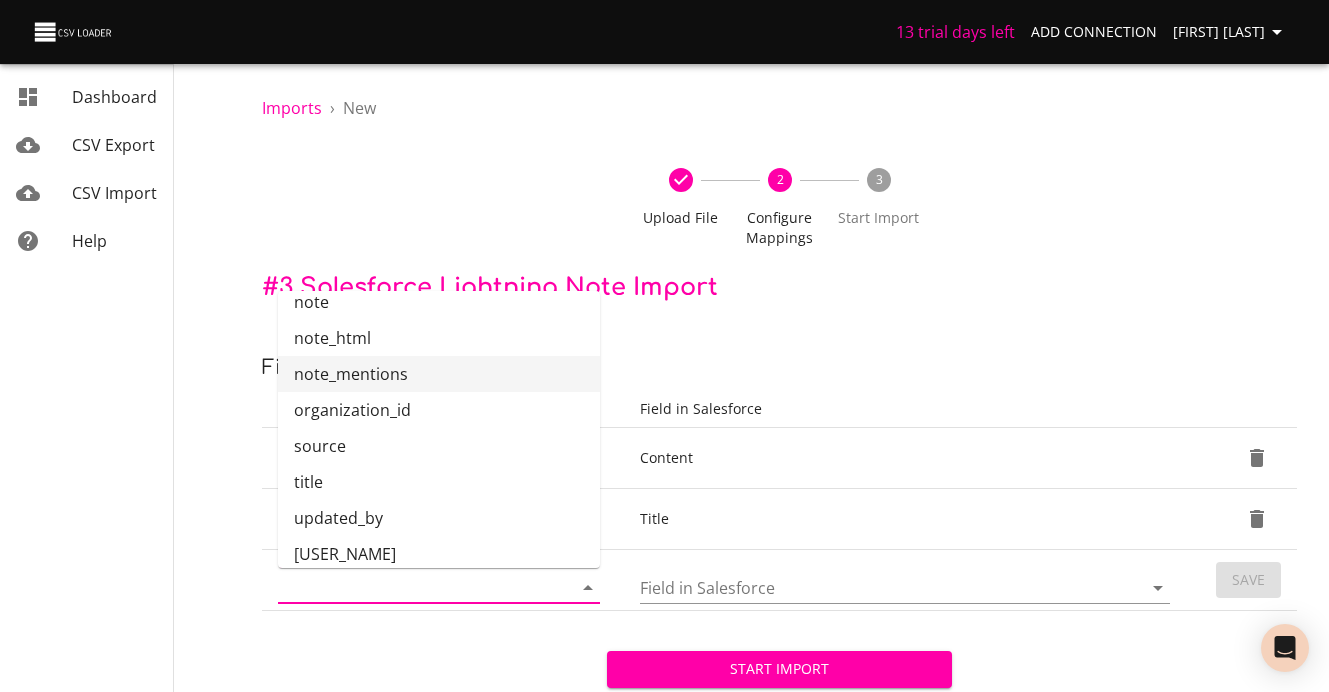 scroll, scrollTop: 363, scrollLeft: 0, axis: vertical 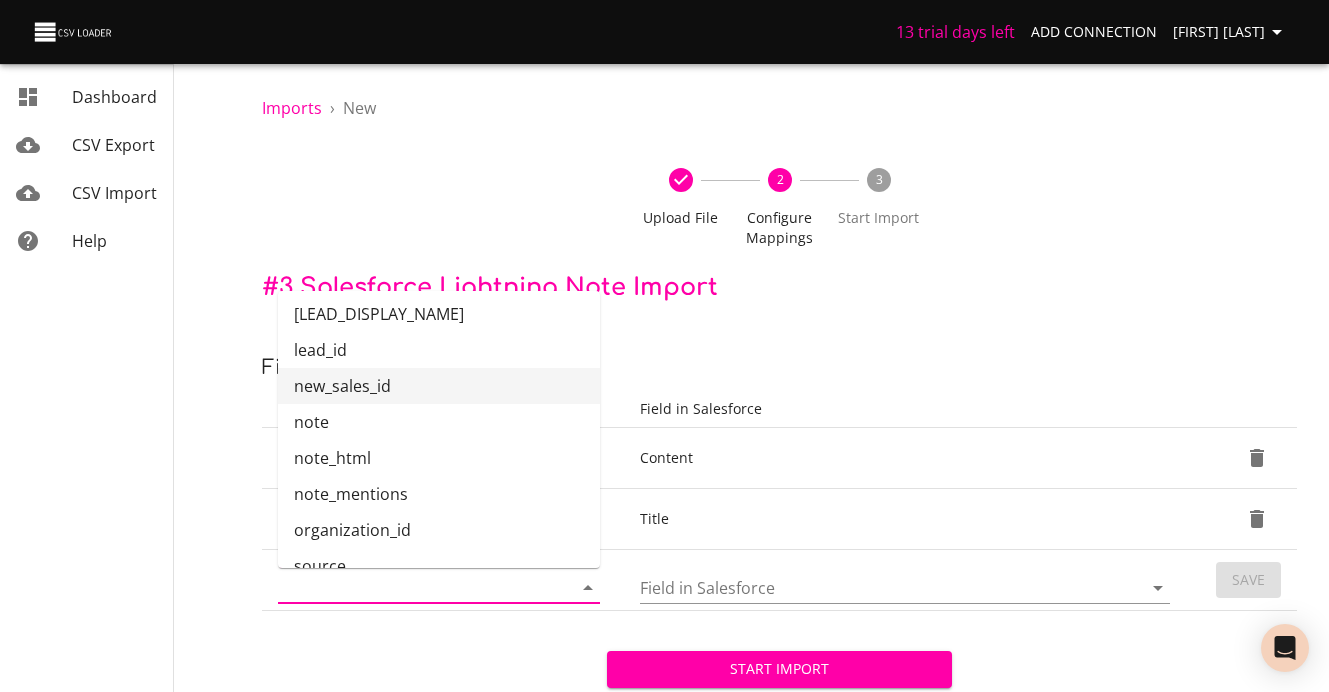 click on "new_sales_id" at bounding box center [439, 386] 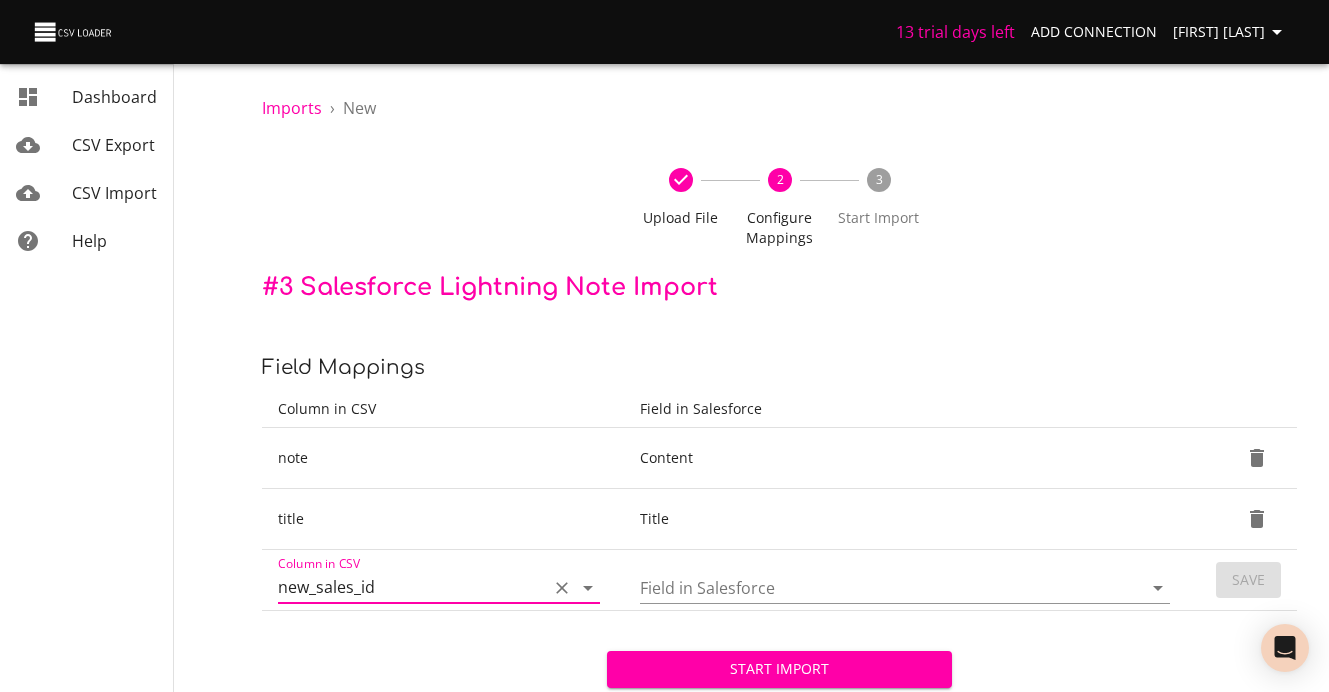 click on "Field in Salesforce" at bounding box center [904, 580] 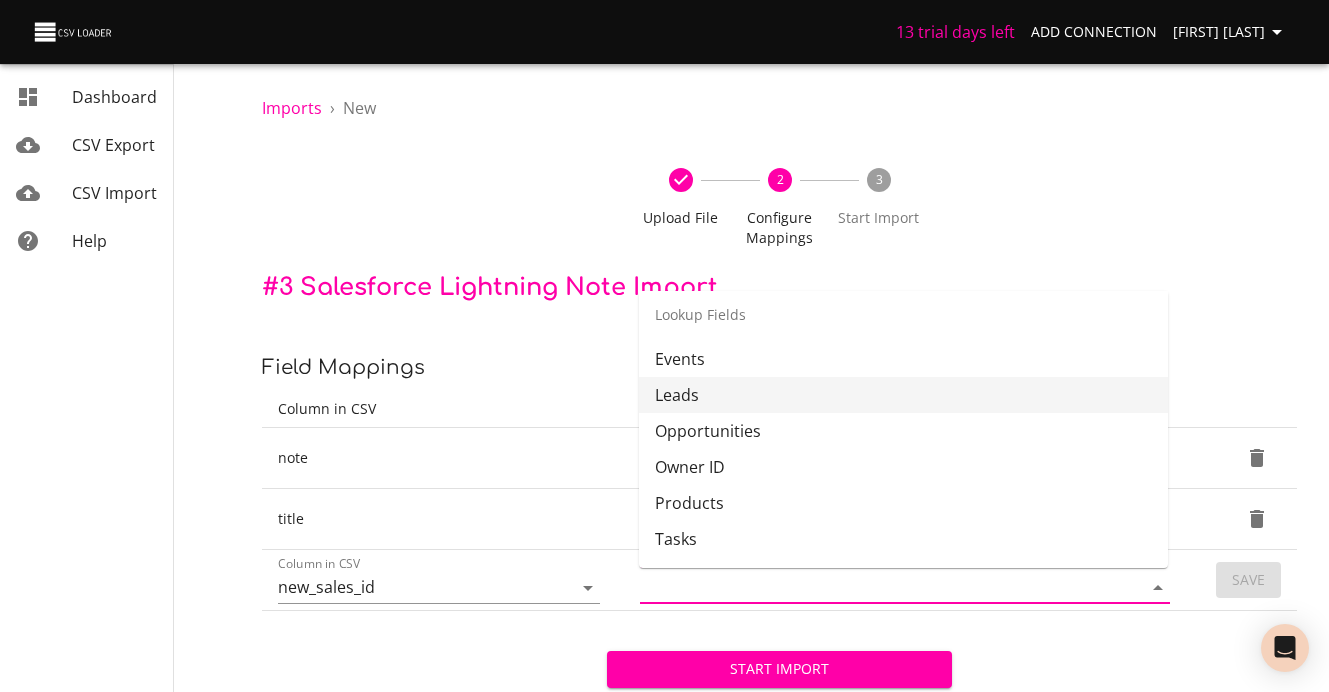scroll, scrollTop: 339, scrollLeft: 0, axis: vertical 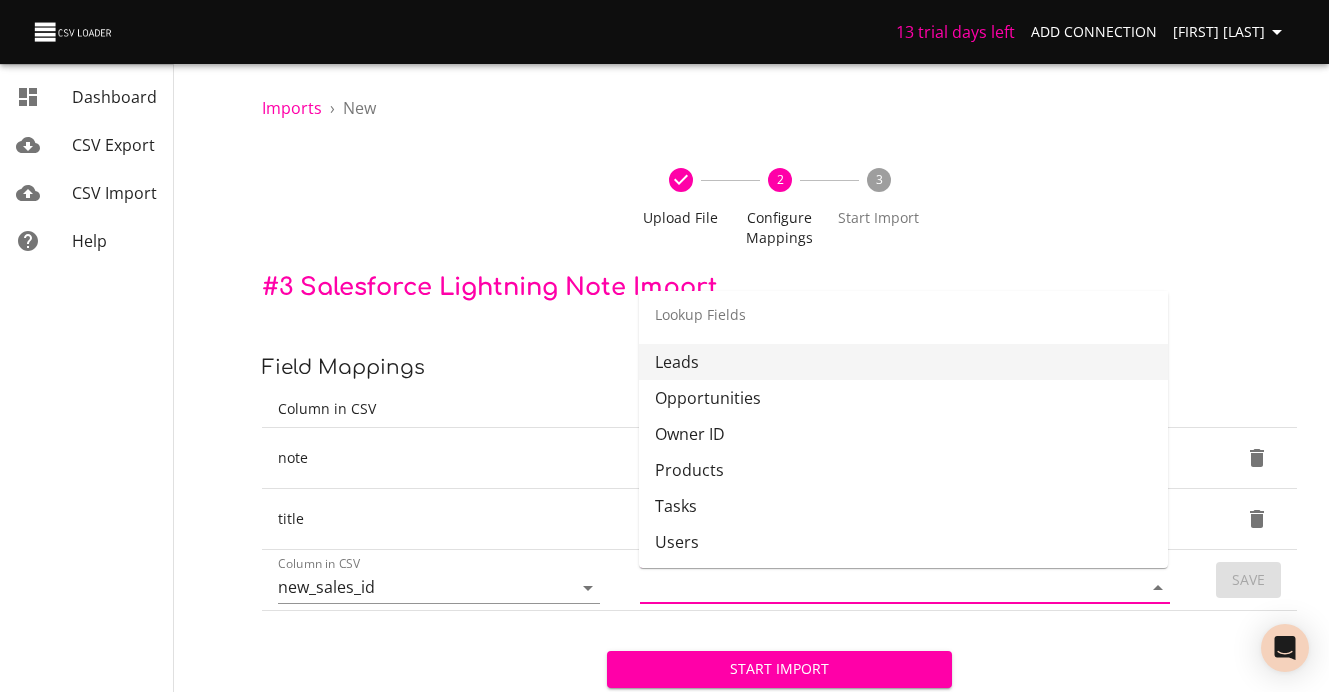click on "Leads" at bounding box center (903, 362) 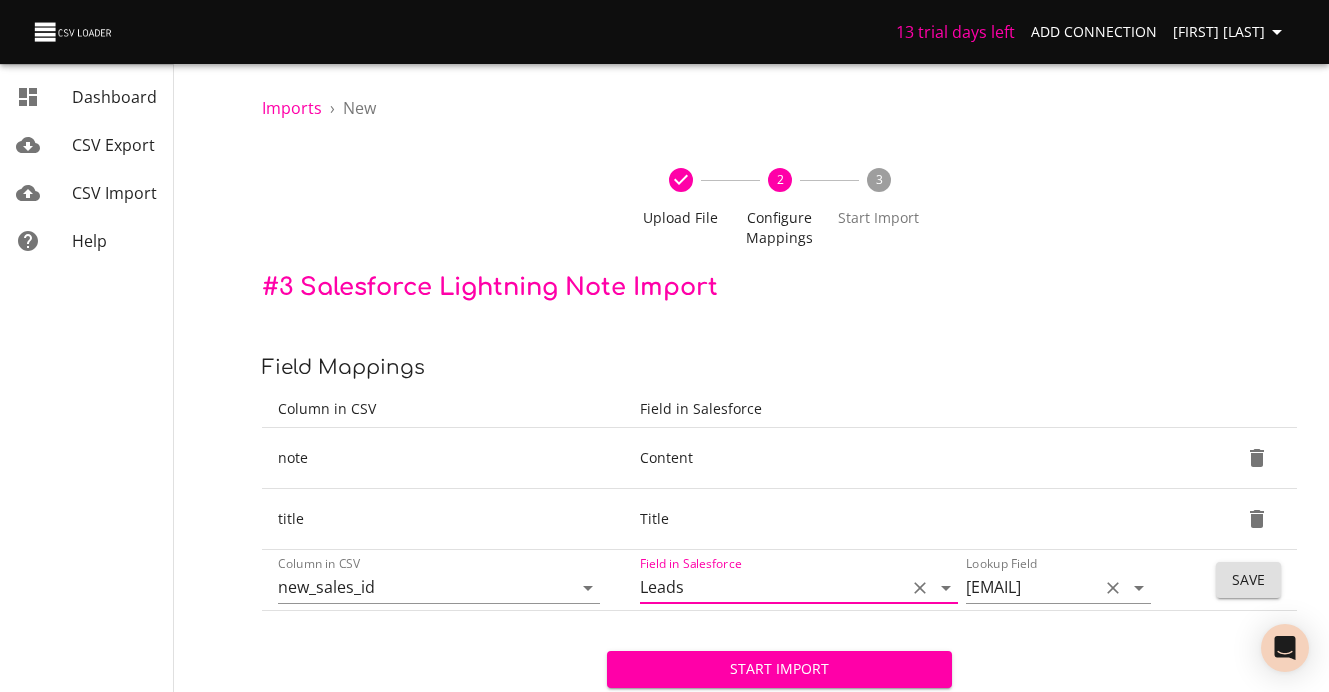 click at bounding box center [1139, 588] 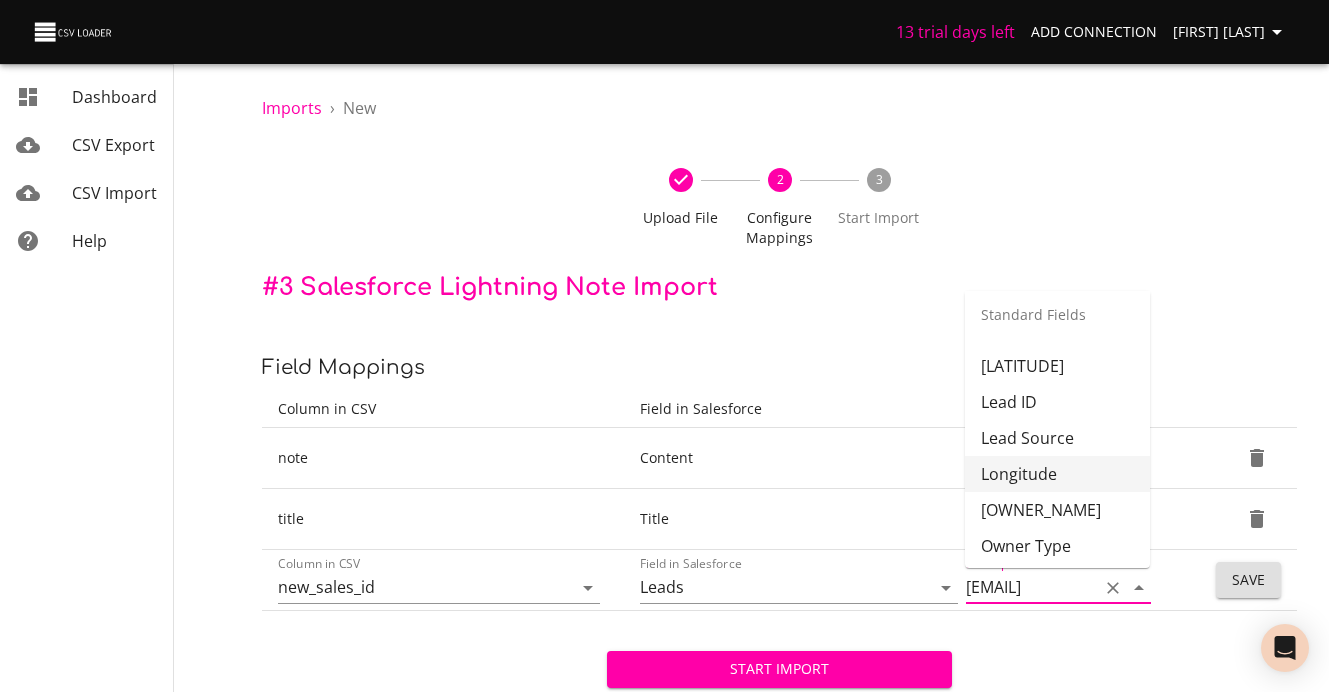 scroll, scrollTop: 600, scrollLeft: 0, axis: vertical 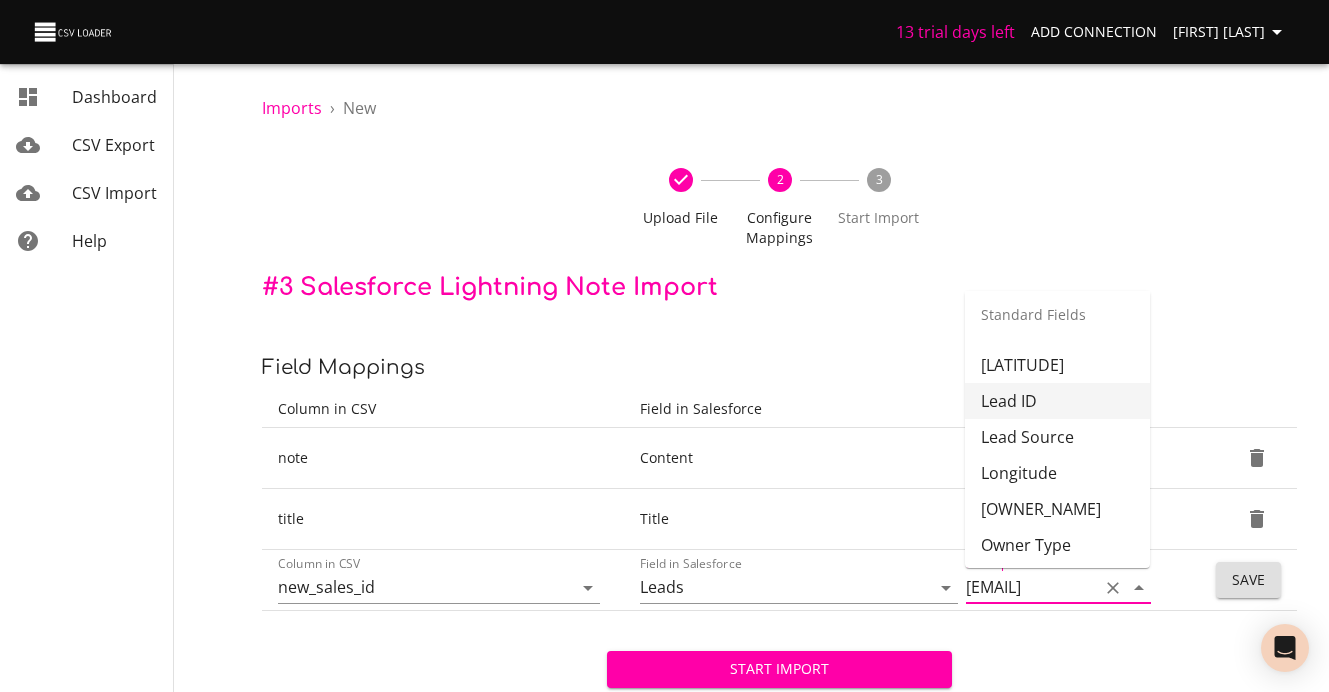 click on "Lead ID" at bounding box center (1057, 401) 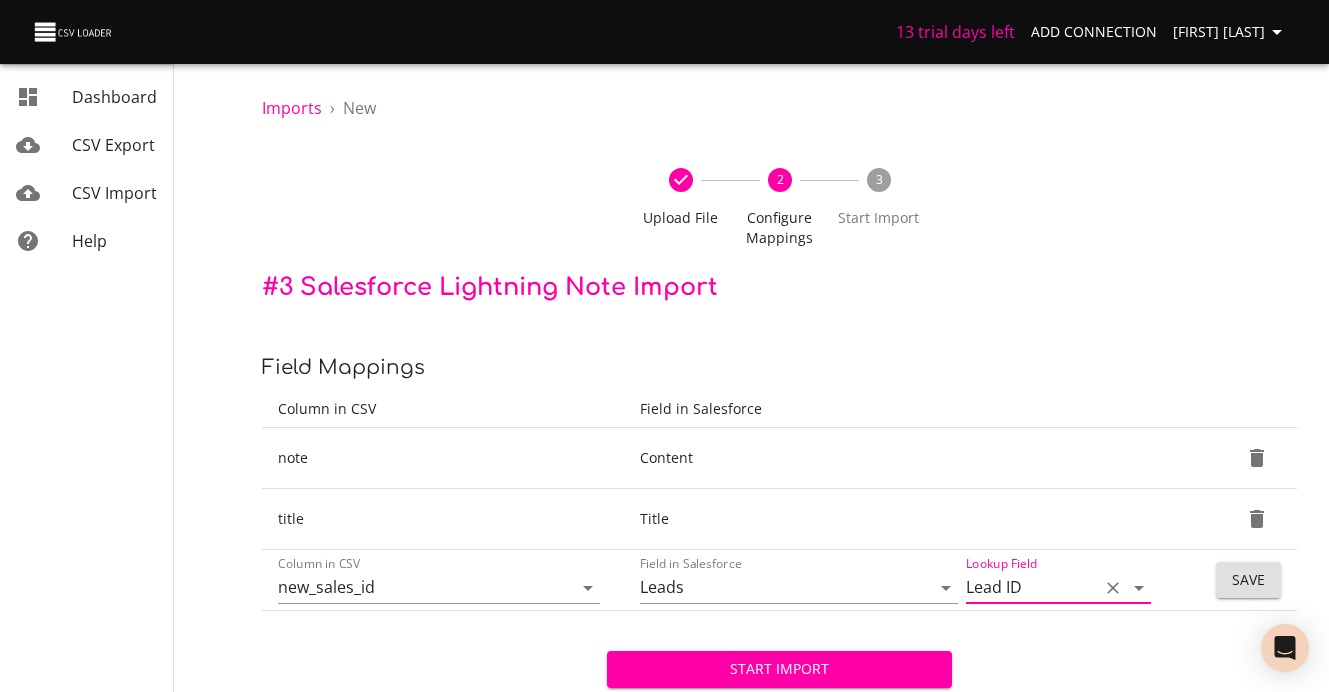 click on "Save" at bounding box center (1248, 580) 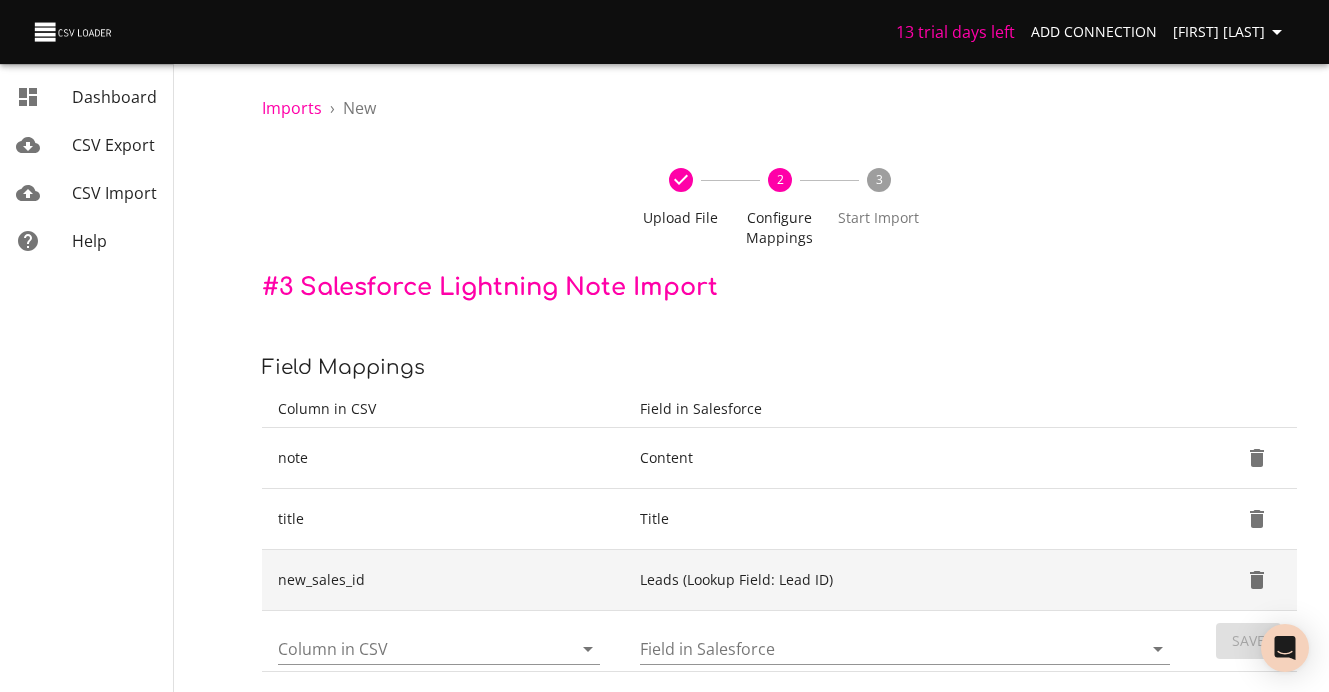 scroll, scrollTop: 109, scrollLeft: 0, axis: vertical 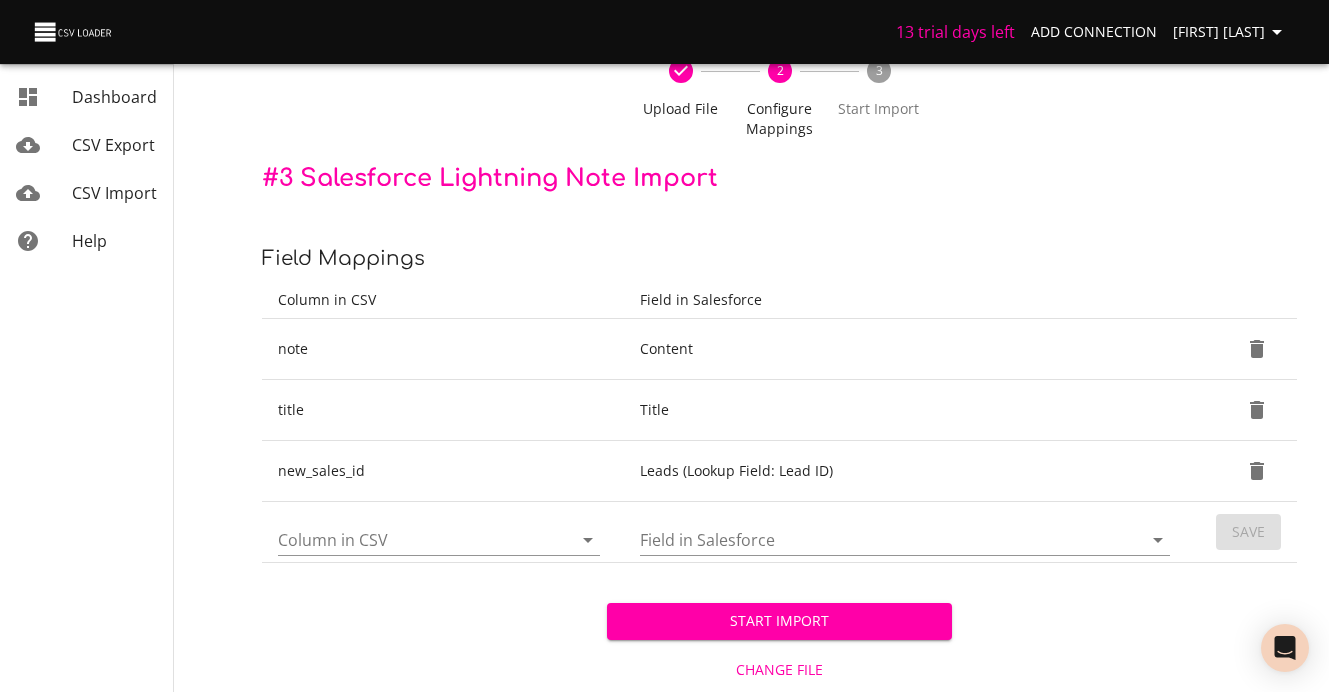 click on "Start Import" at bounding box center [779, 621] 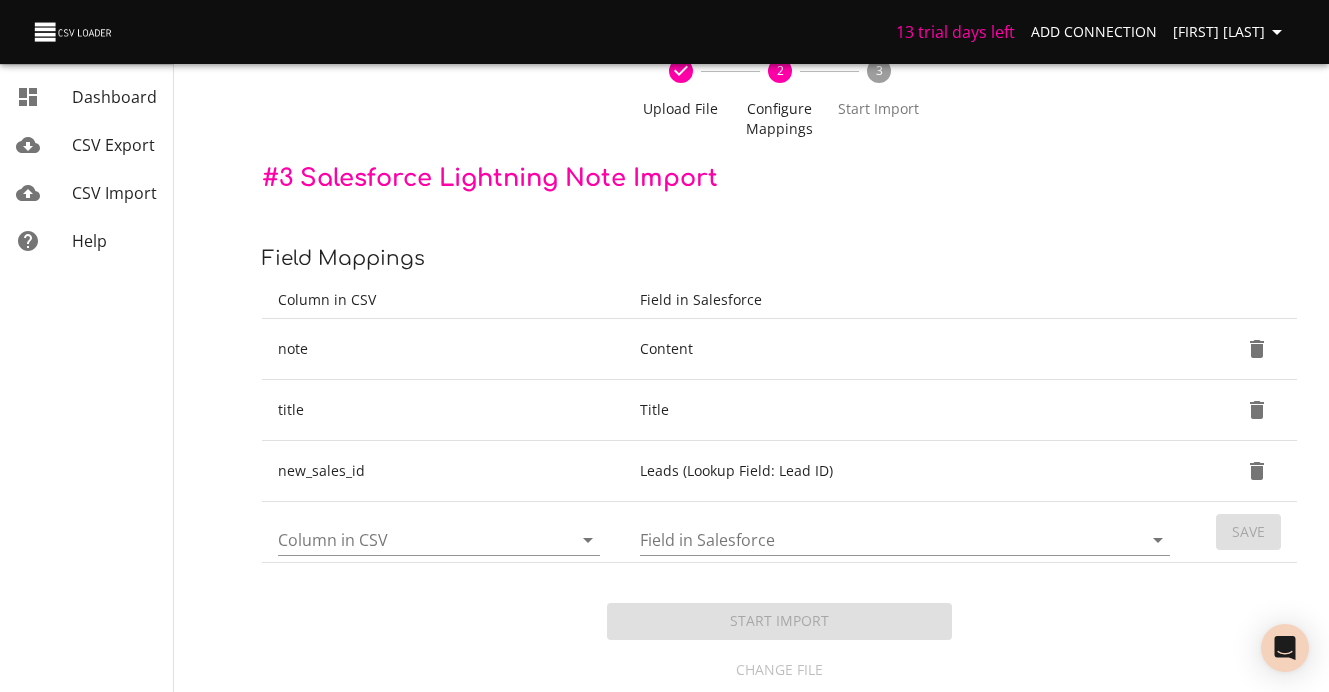 scroll, scrollTop: 0, scrollLeft: 0, axis: both 